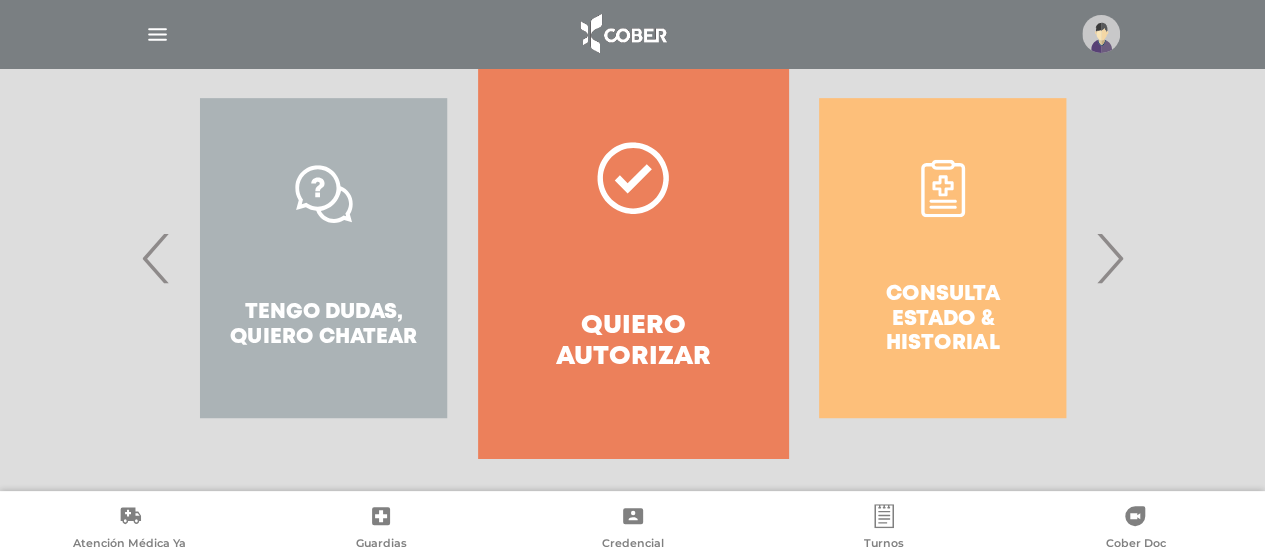scroll, scrollTop: 444, scrollLeft: 0, axis: vertical 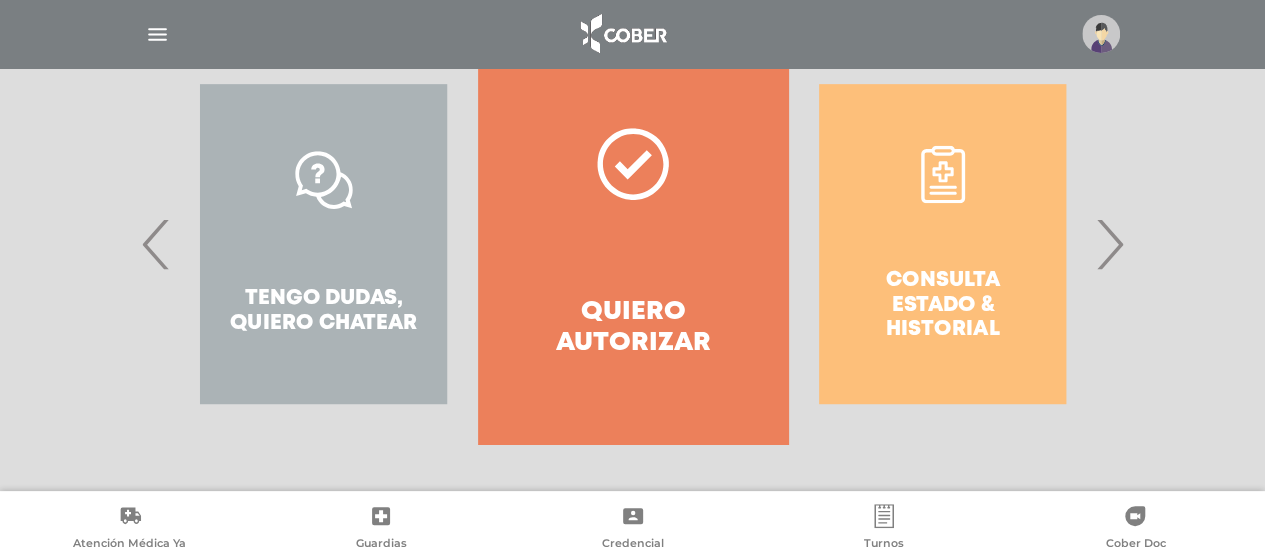 click on "‹" at bounding box center [156, 244] 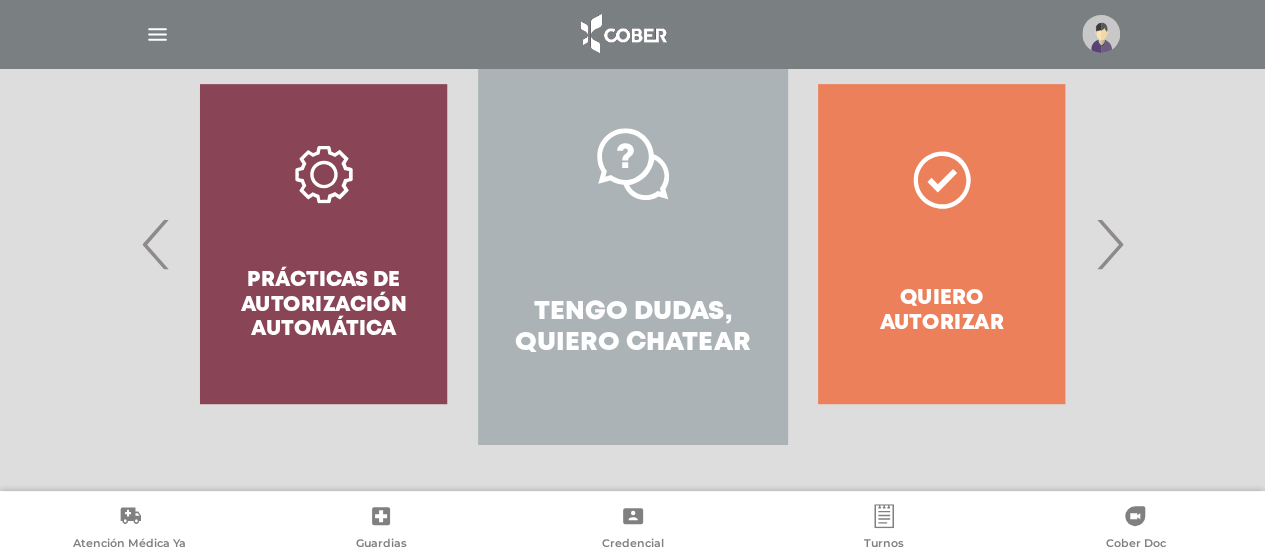 click on "‹" at bounding box center (156, 244) 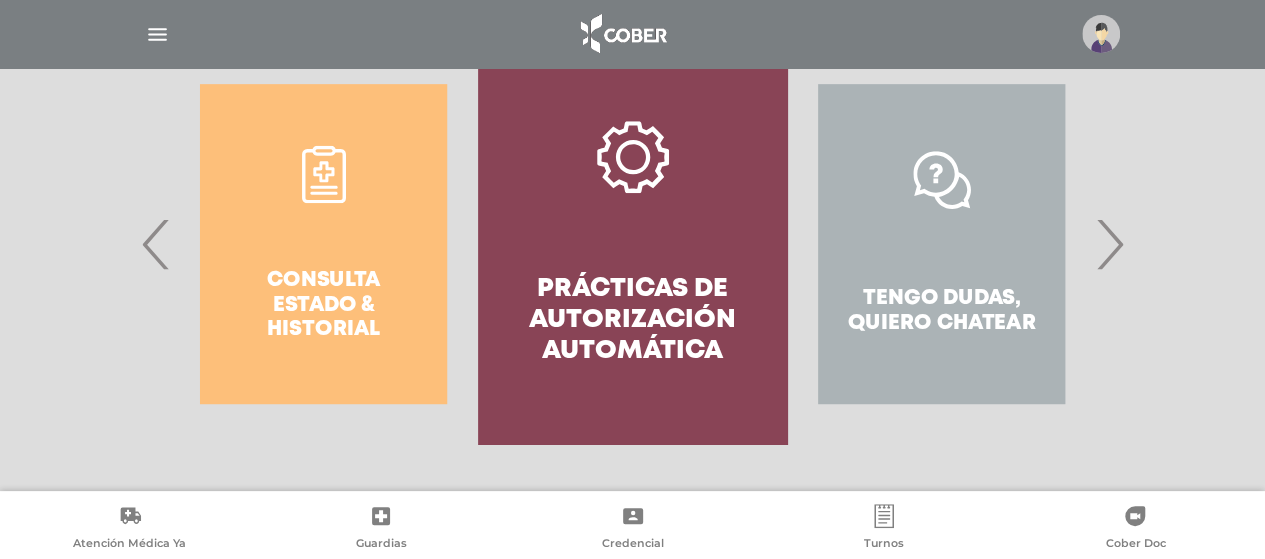 click on "Prácticas de autorización automática" at bounding box center (632, 321) 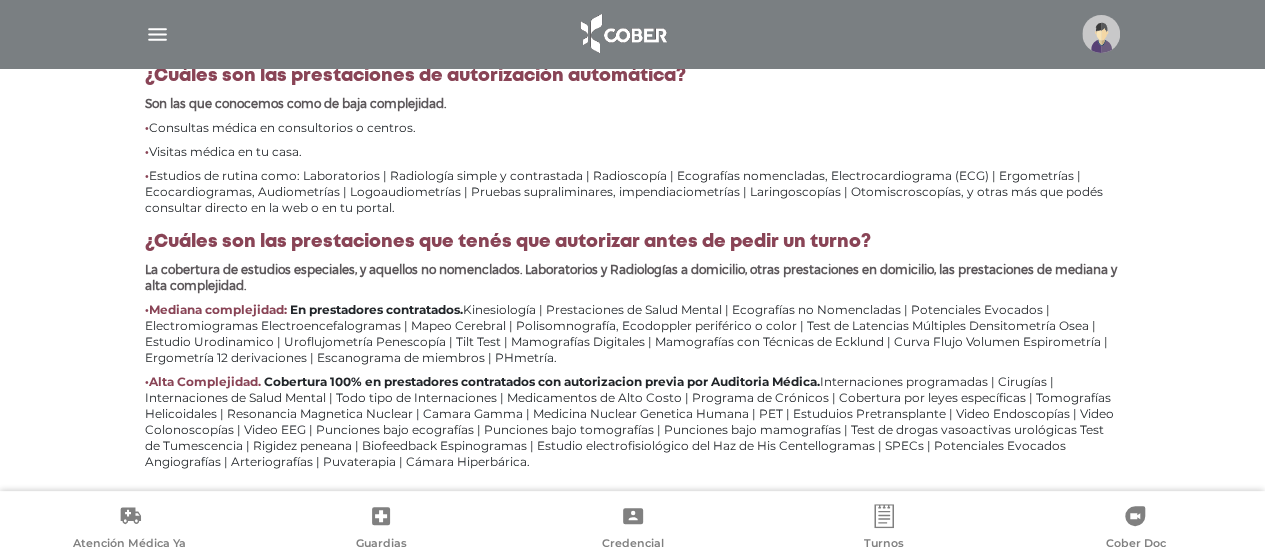scroll, scrollTop: 998, scrollLeft: 0, axis: vertical 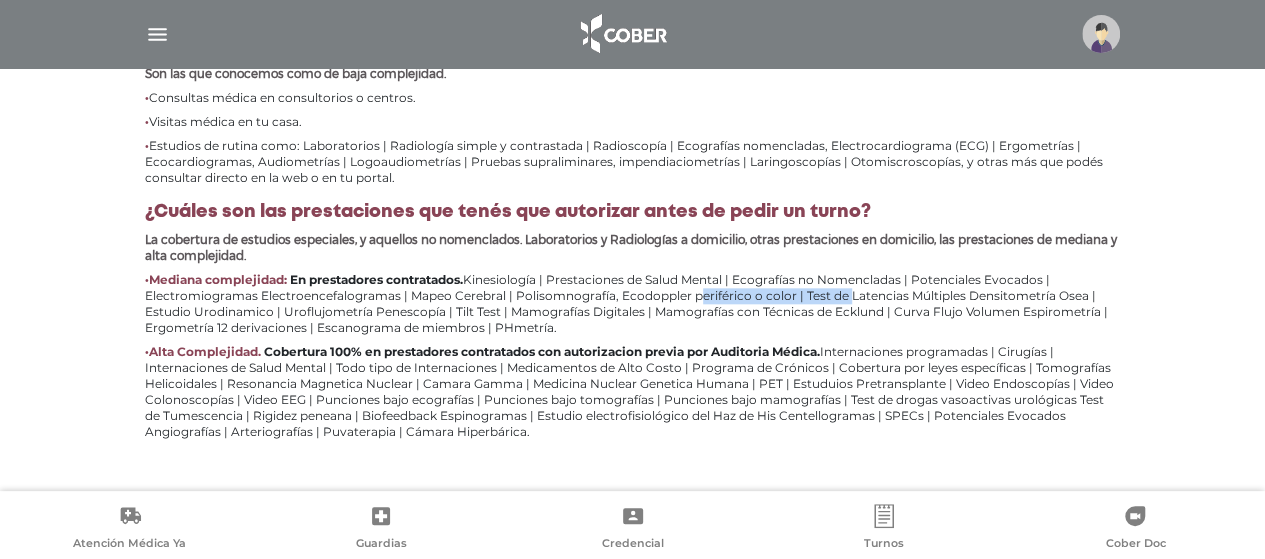 drag, startPoint x: 623, startPoint y: 292, endPoint x: 788, endPoint y: 301, distance: 165.24527 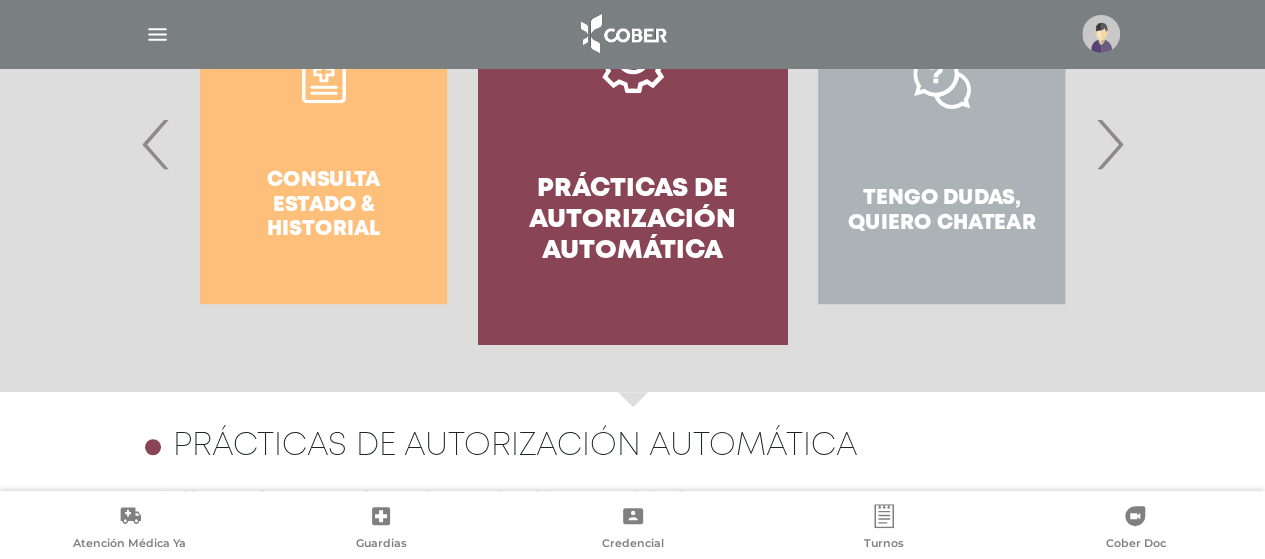 scroll, scrollTop: 398, scrollLeft: 0, axis: vertical 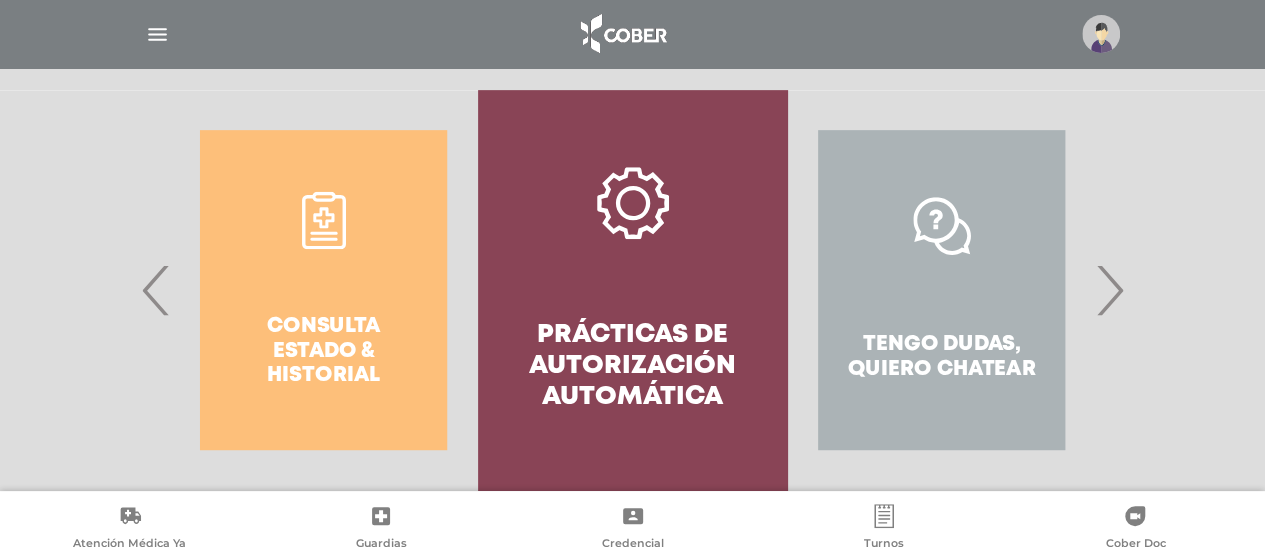 click on "›" at bounding box center [1109, 290] 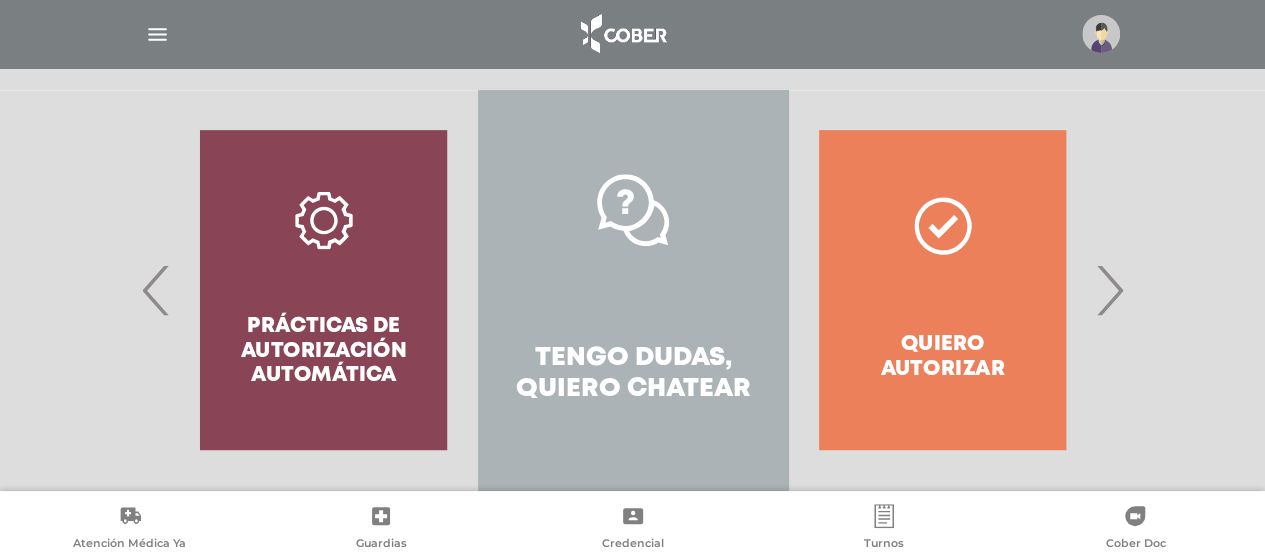 click on "›" at bounding box center [1109, 290] 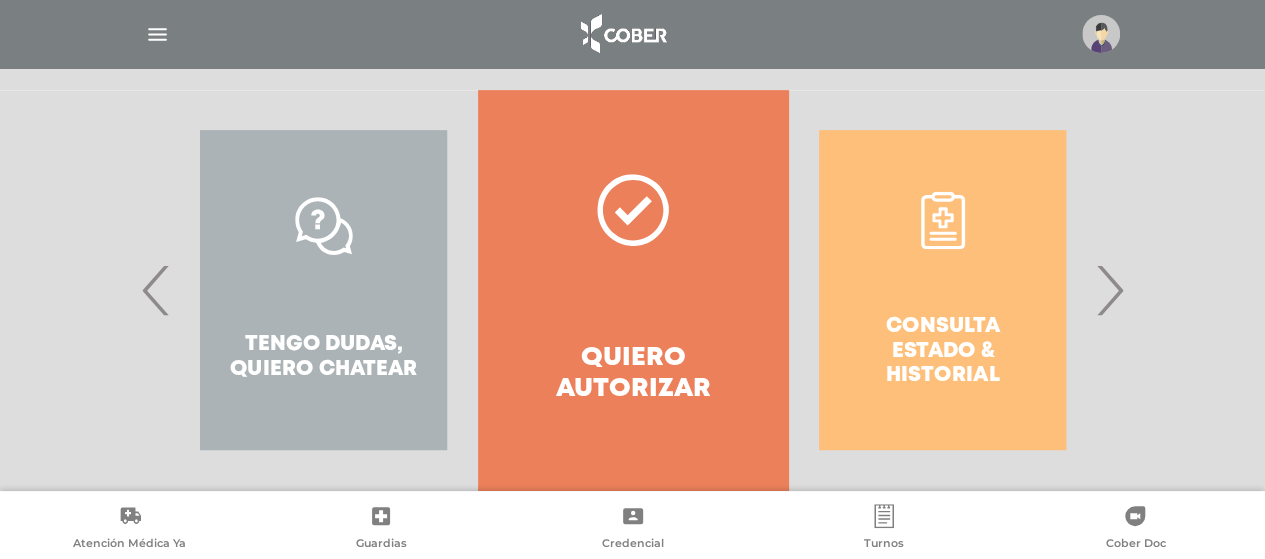 click on "Quiero autorizar" at bounding box center [632, 290] 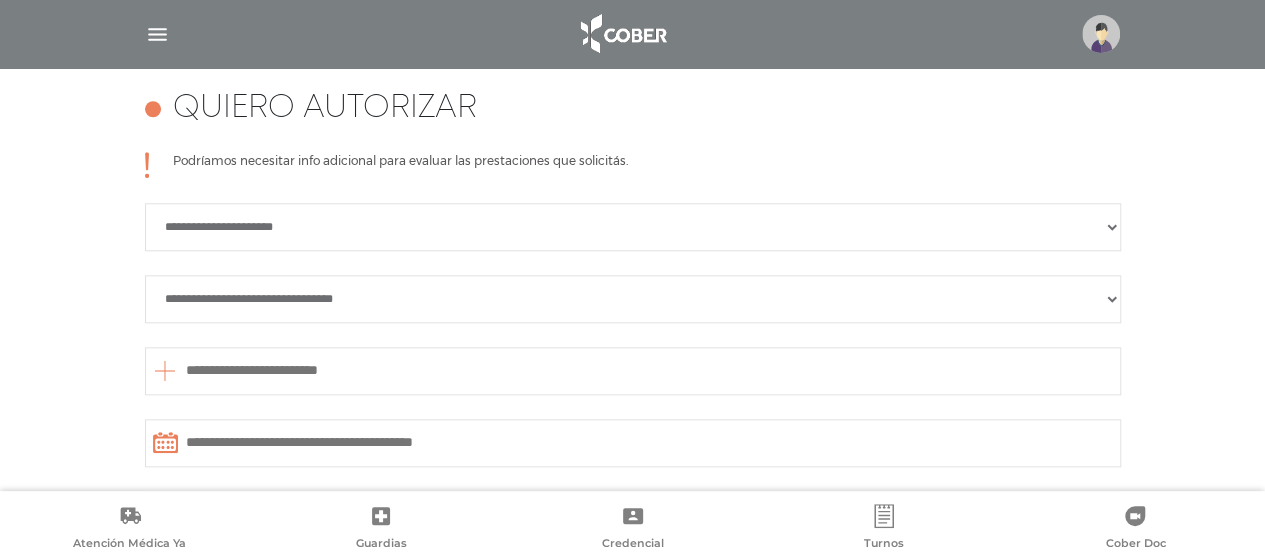 scroll, scrollTop: 888, scrollLeft: 0, axis: vertical 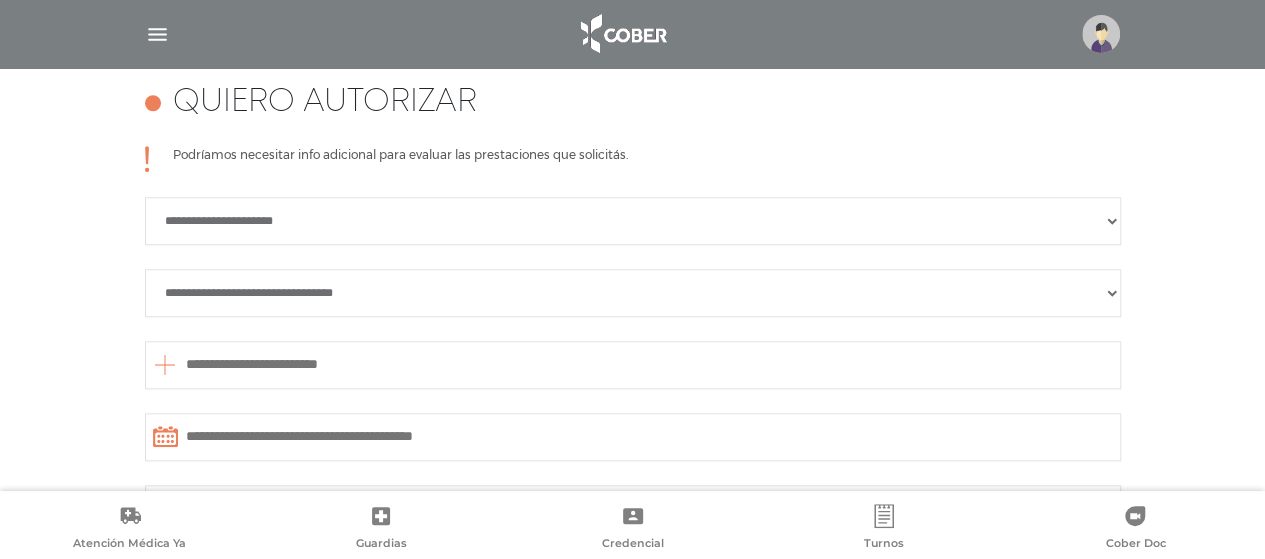 click on "**********" at bounding box center (633, 221) 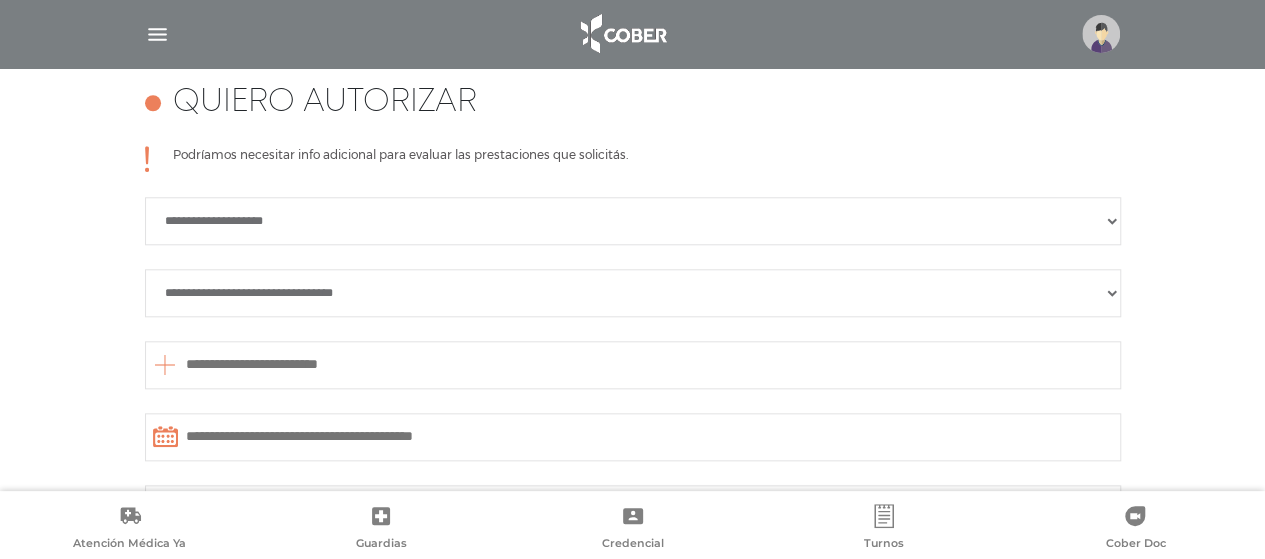 click on "**********" at bounding box center [633, 293] 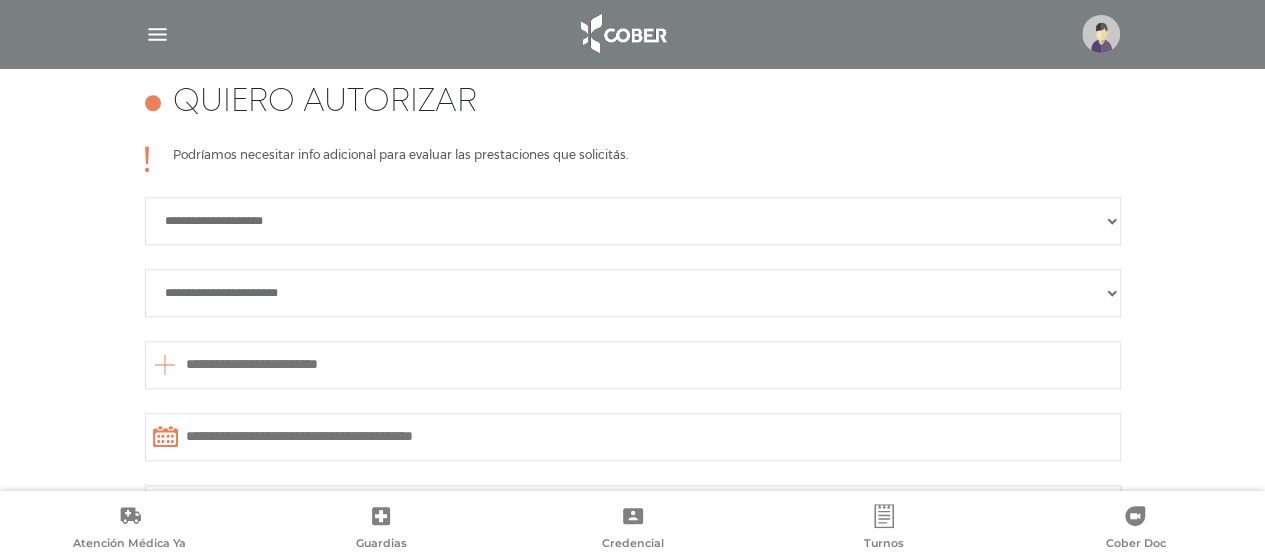 click on "**********" at bounding box center (633, 293) 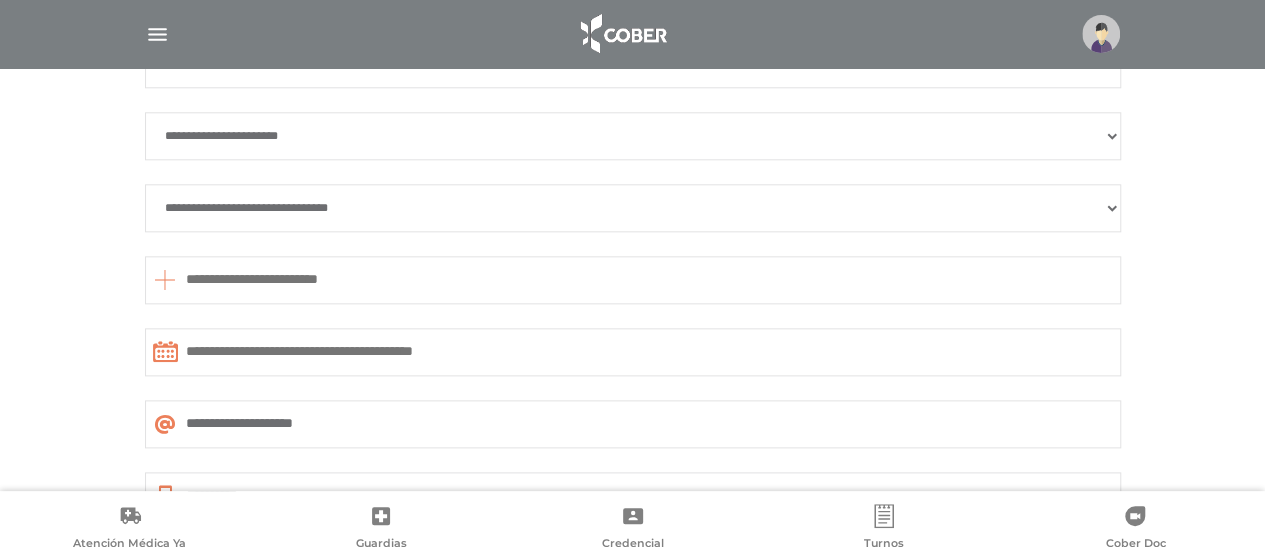 scroll, scrollTop: 1088, scrollLeft: 0, axis: vertical 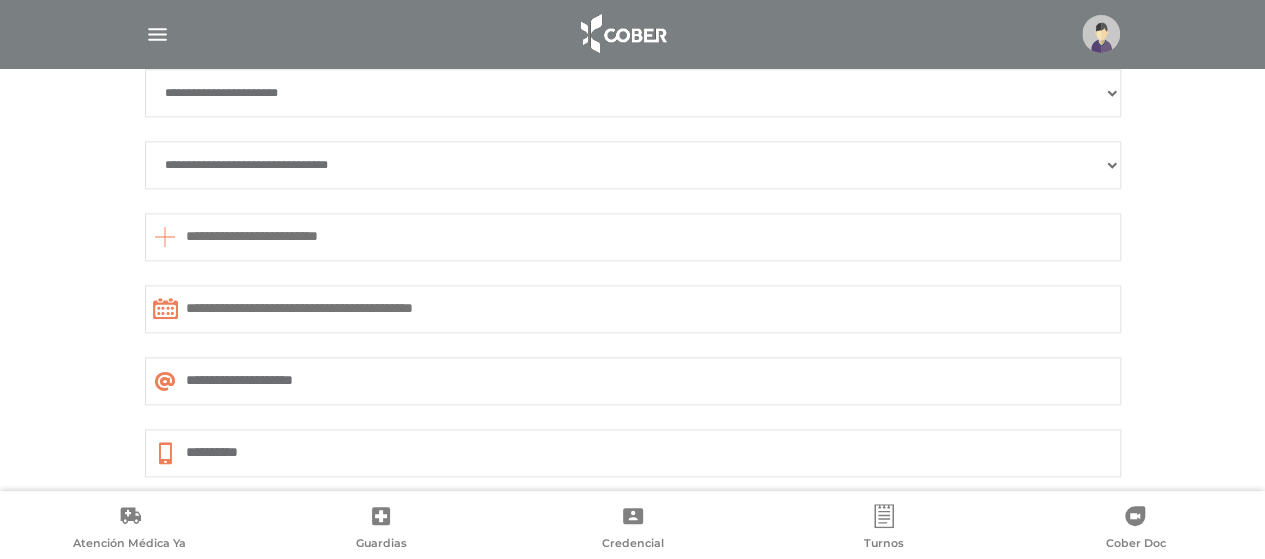 click on "**********" at bounding box center [633, 165] 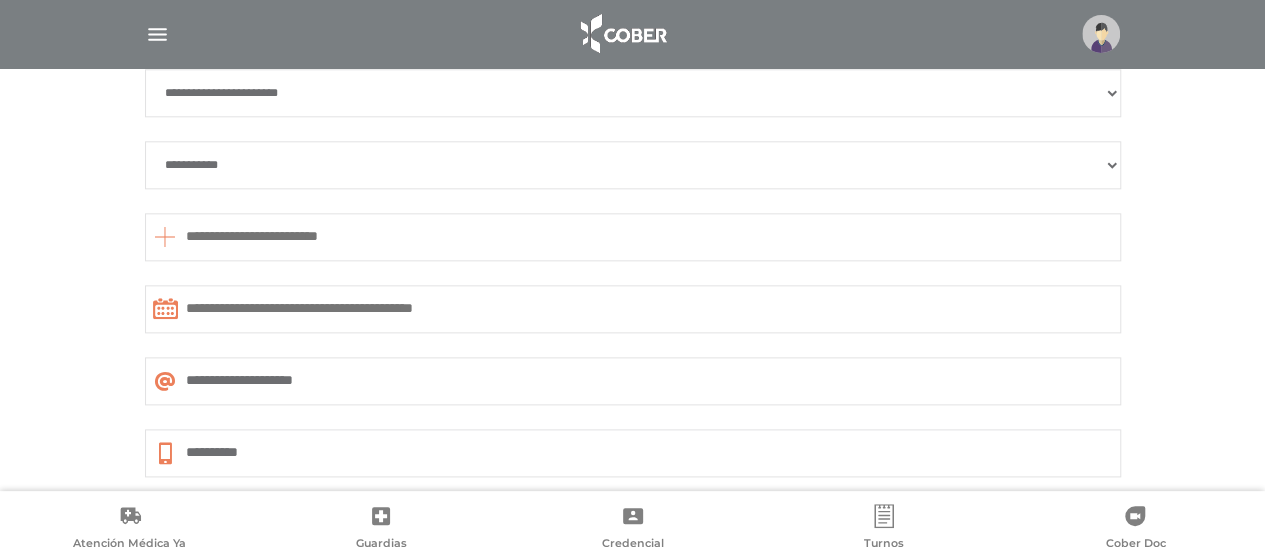 click on "**********" at bounding box center (633, 165) 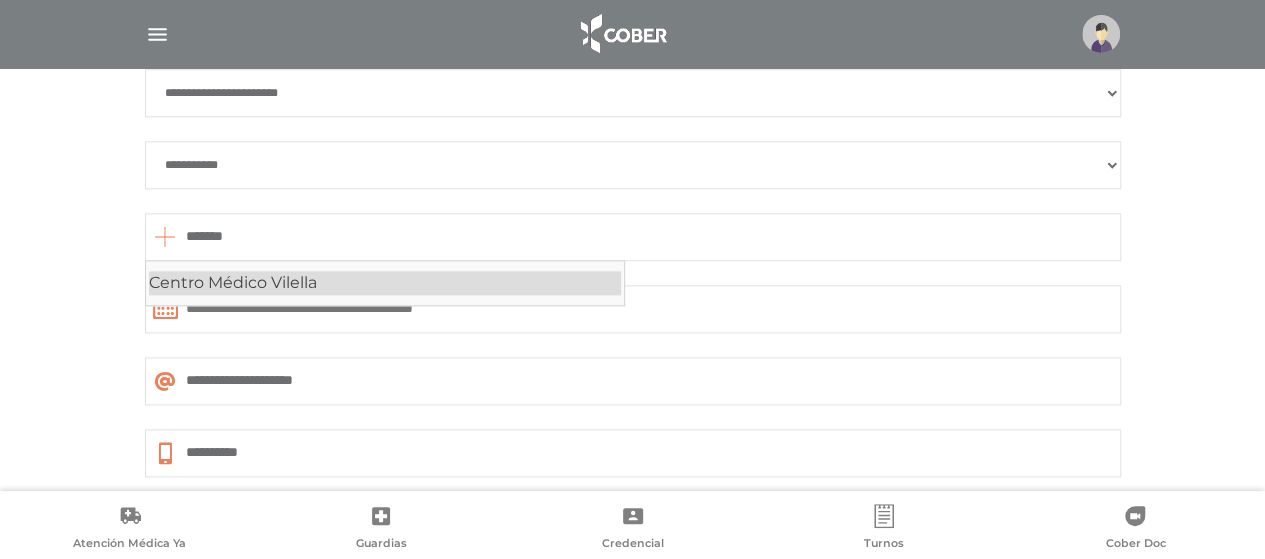 click on "Centro Médico Vilella" at bounding box center [385, 283] 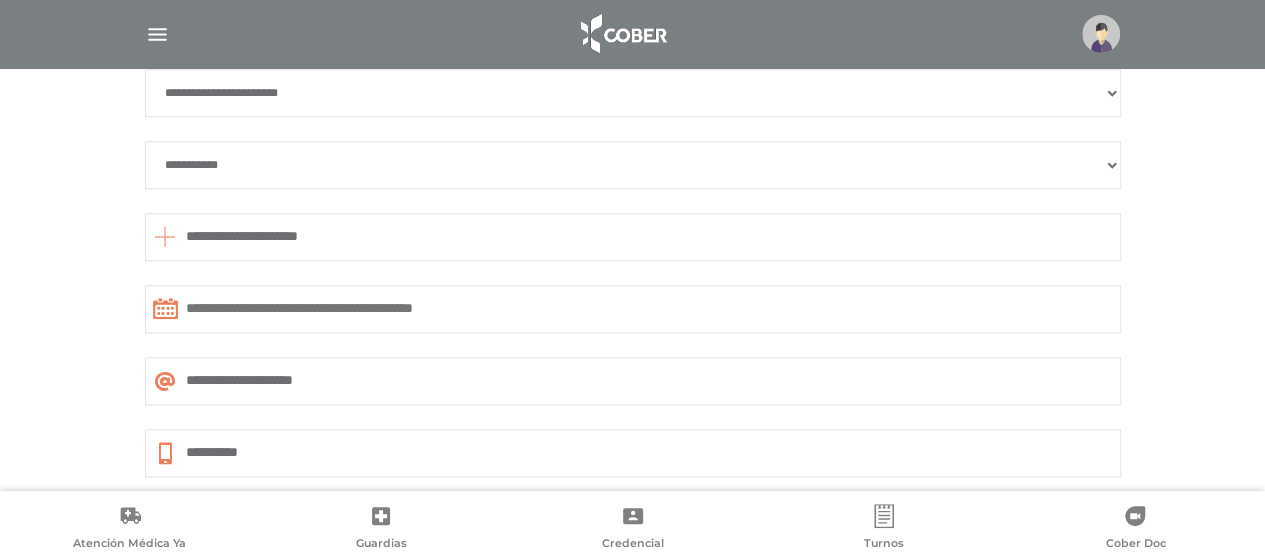 type on "**********" 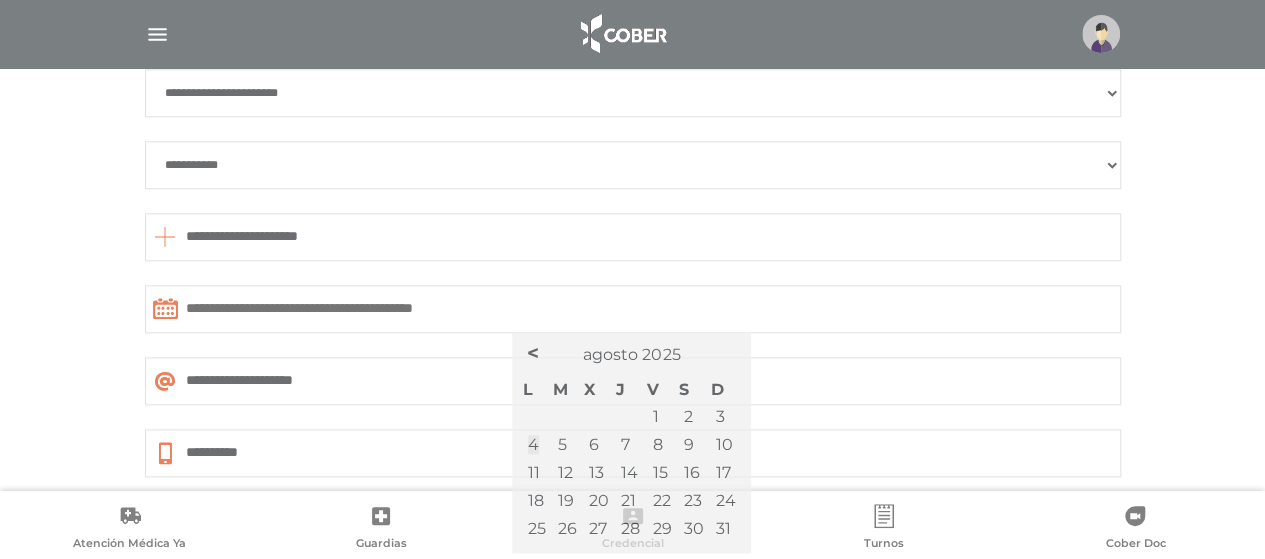 click at bounding box center [633, 309] 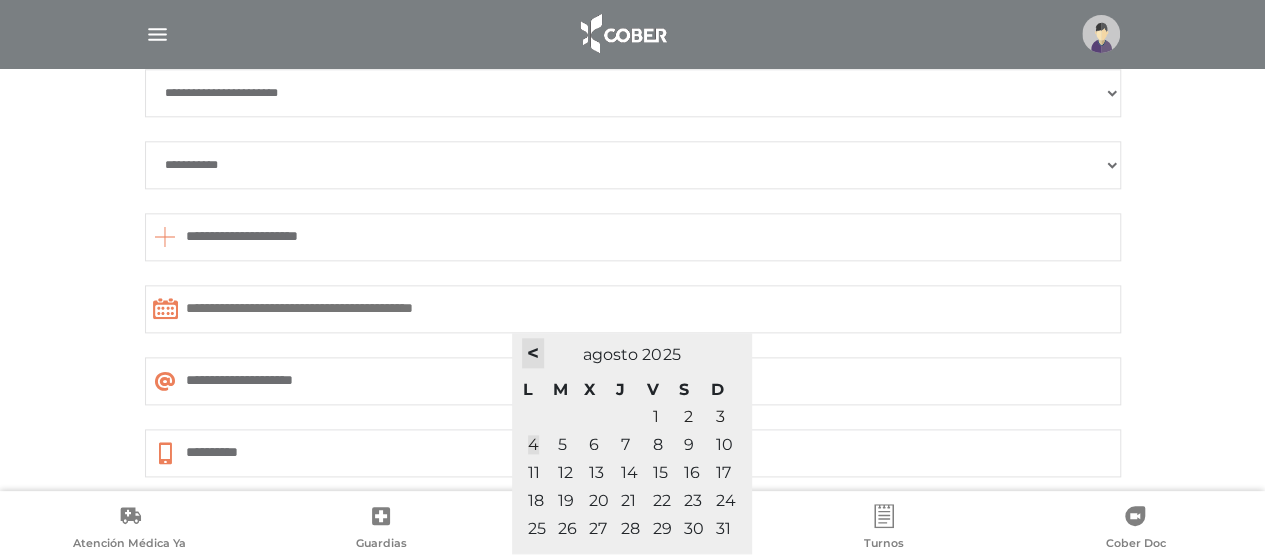 click on "<" at bounding box center (533, 353) 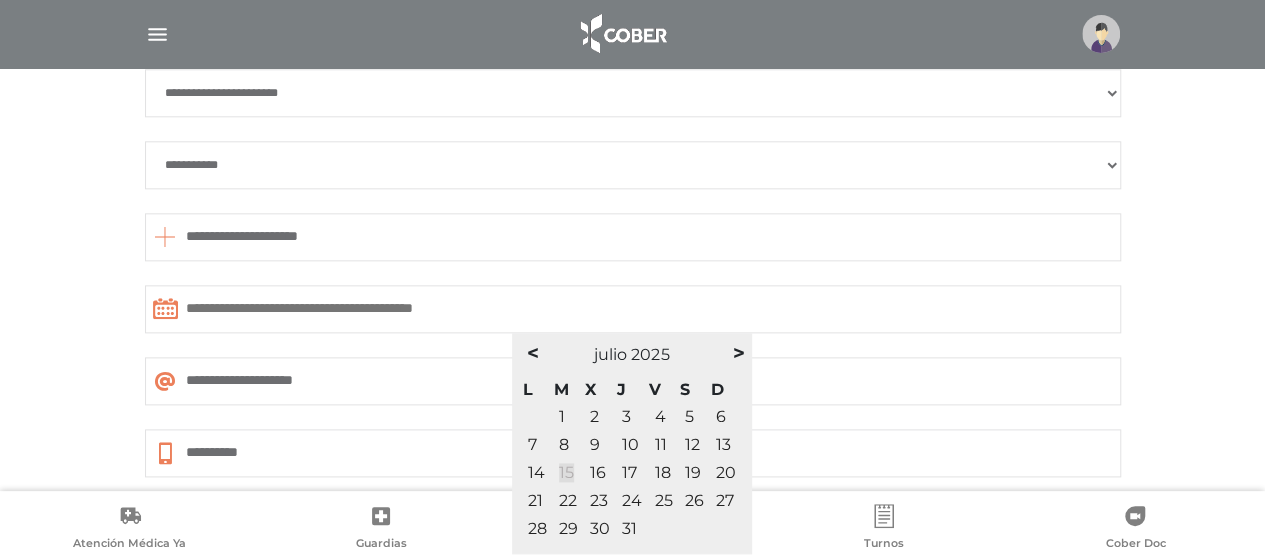 click on "15" at bounding box center [566, 472] 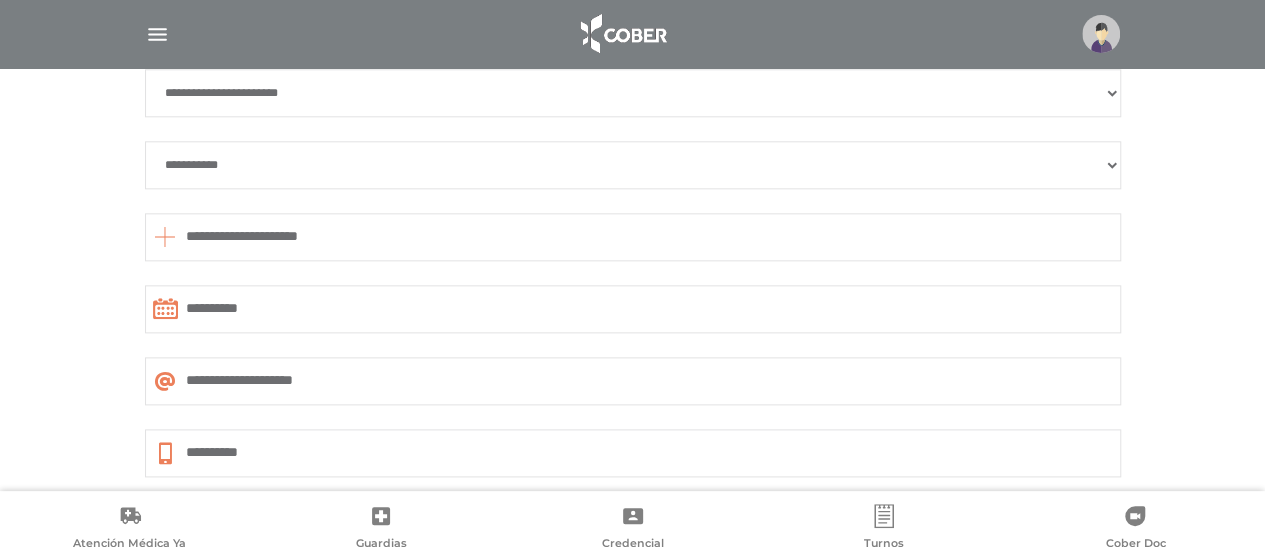drag, startPoint x: 394, startPoint y: 391, endPoint x: 186, endPoint y: 378, distance: 208.40585 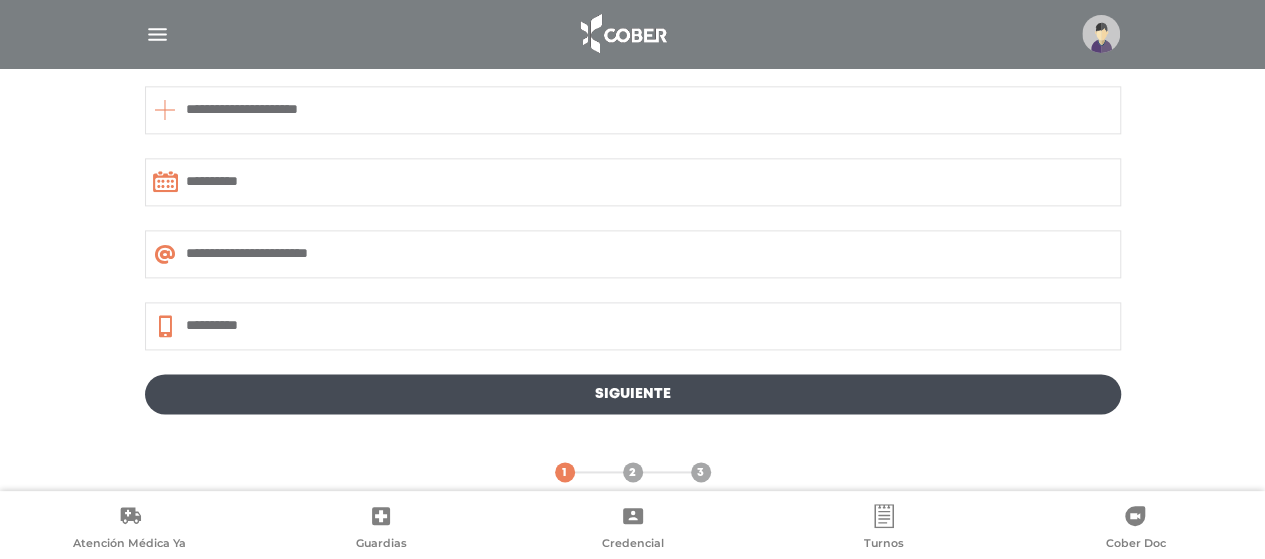 scroll, scrollTop: 1241, scrollLeft: 0, axis: vertical 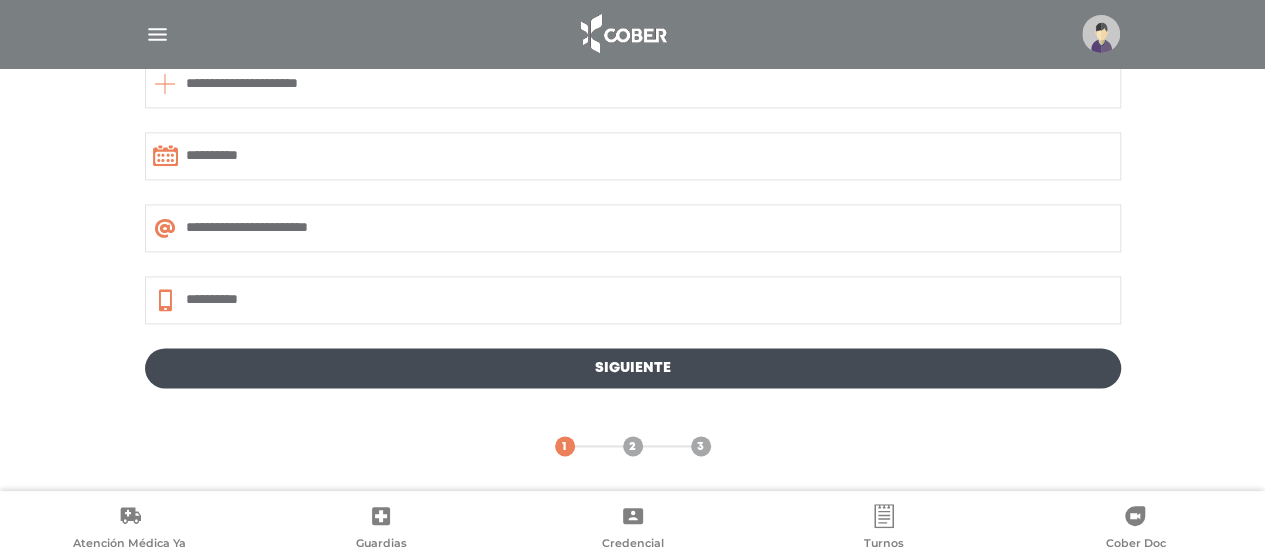 type on "**********" 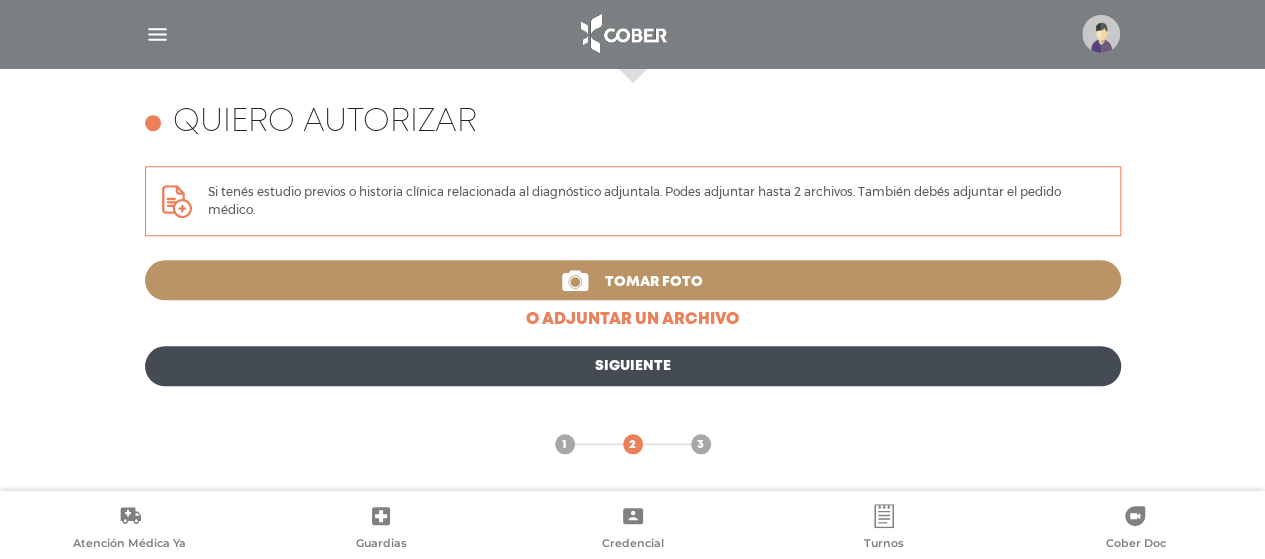 scroll, scrollTop: 866, scrollLeft: 0, axis: vertical 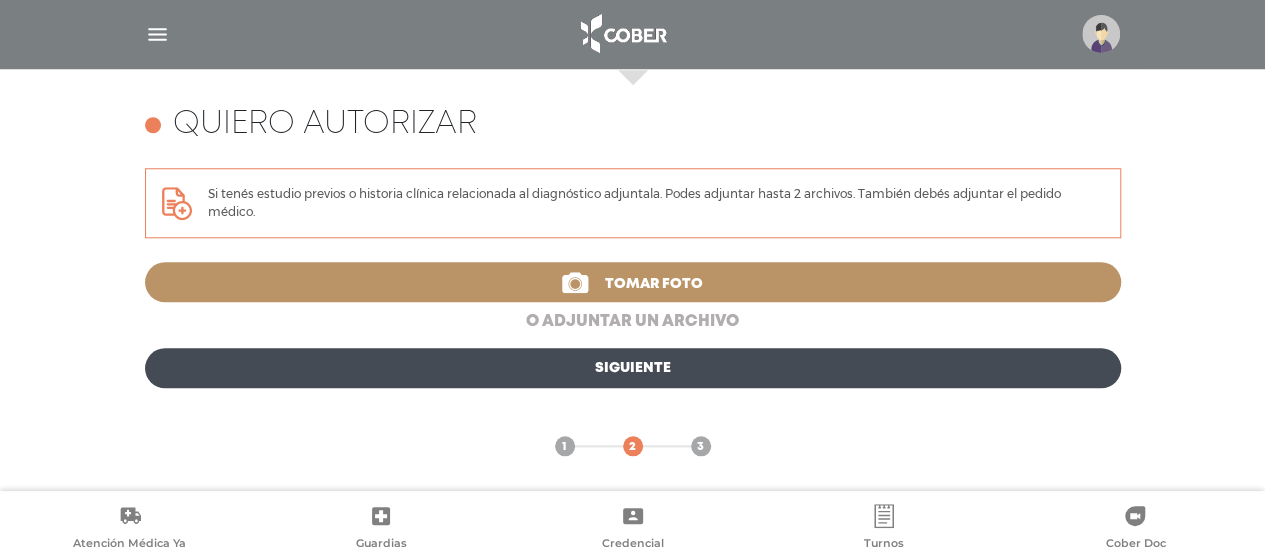 click on "o adjuntar un archivo" at bounding box center [633, 322] 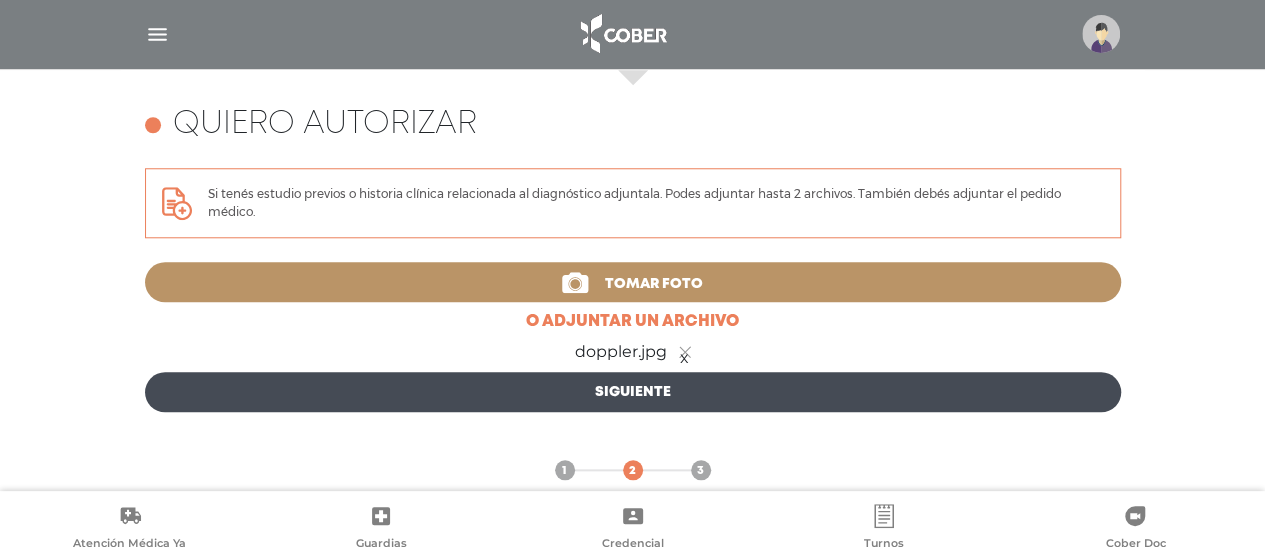 click on "Siguiente" at bounding box center [633, 392] 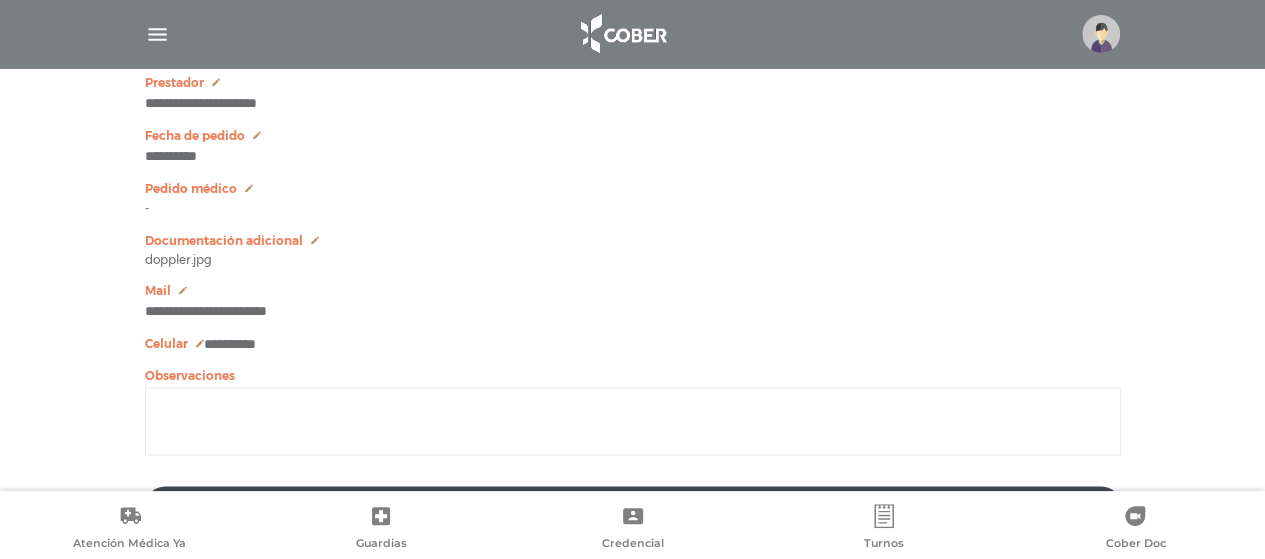 scroll, scrollTop: 1266, scrollLeft: 0, axis: vertical 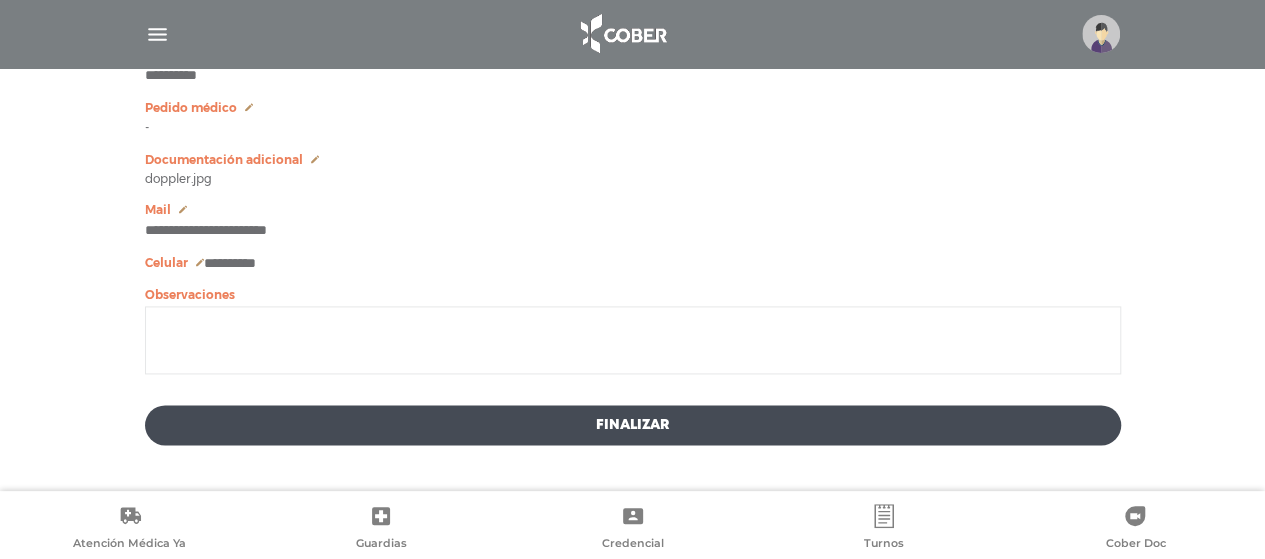 click on "Finalizar" at bounding box center [633, 425] 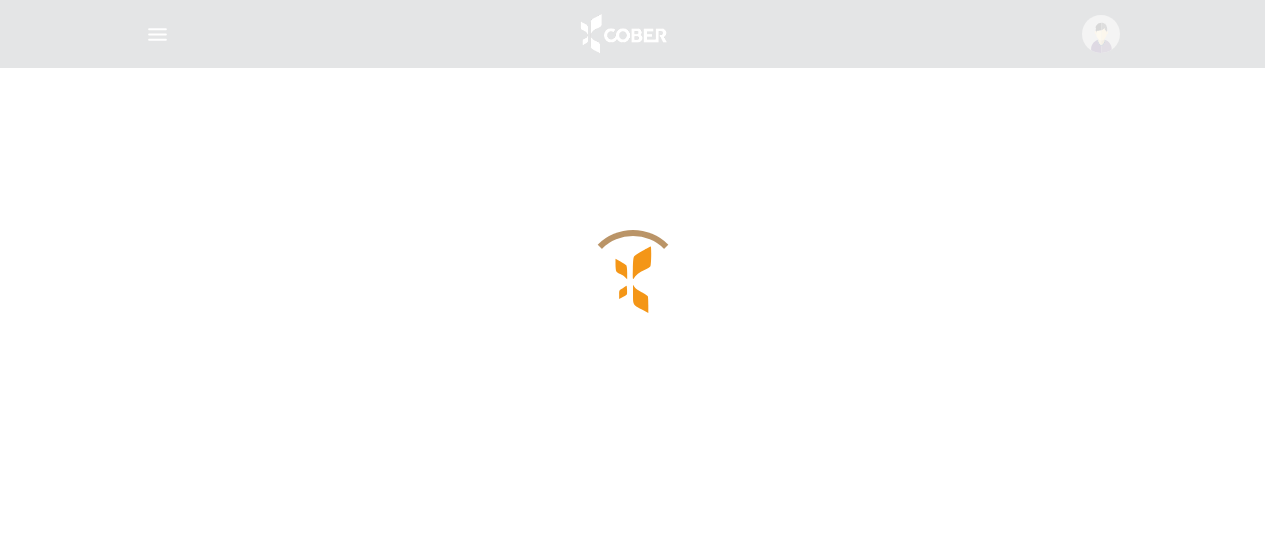 scroll, scrollTop: 0, scrollLeft: 0, axis: both 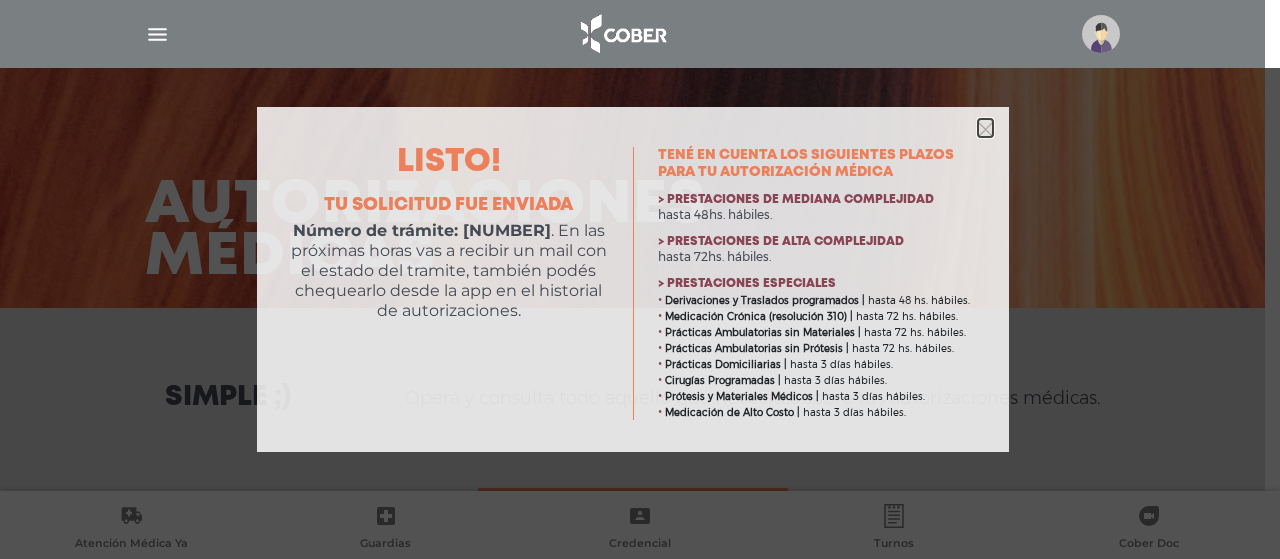 click 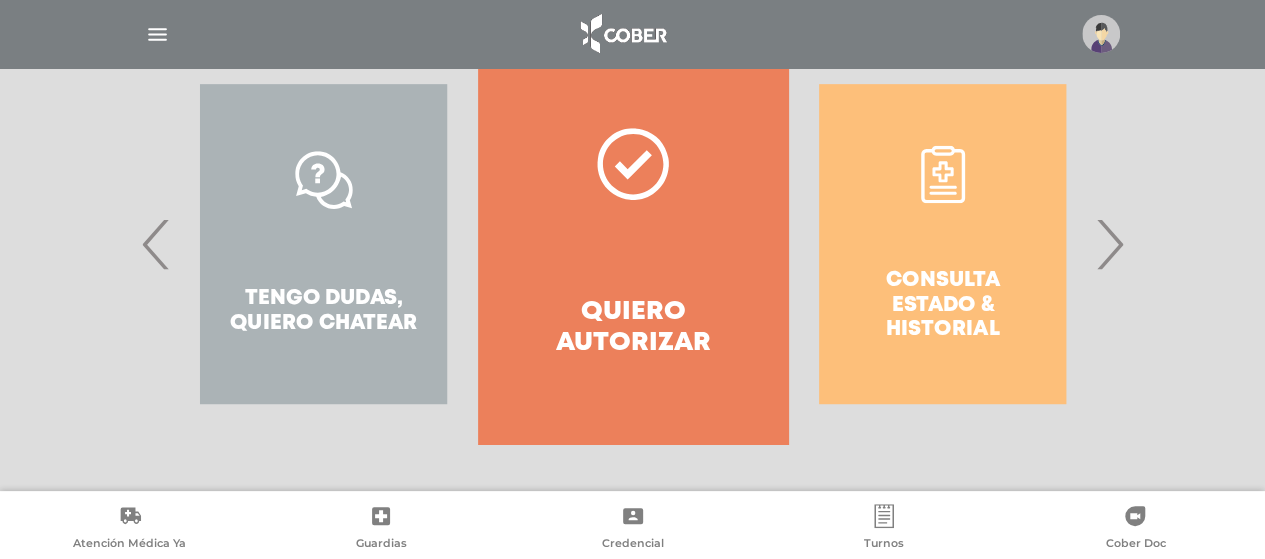 click on "Quiero autorizar" at bounding box center [632, 328] 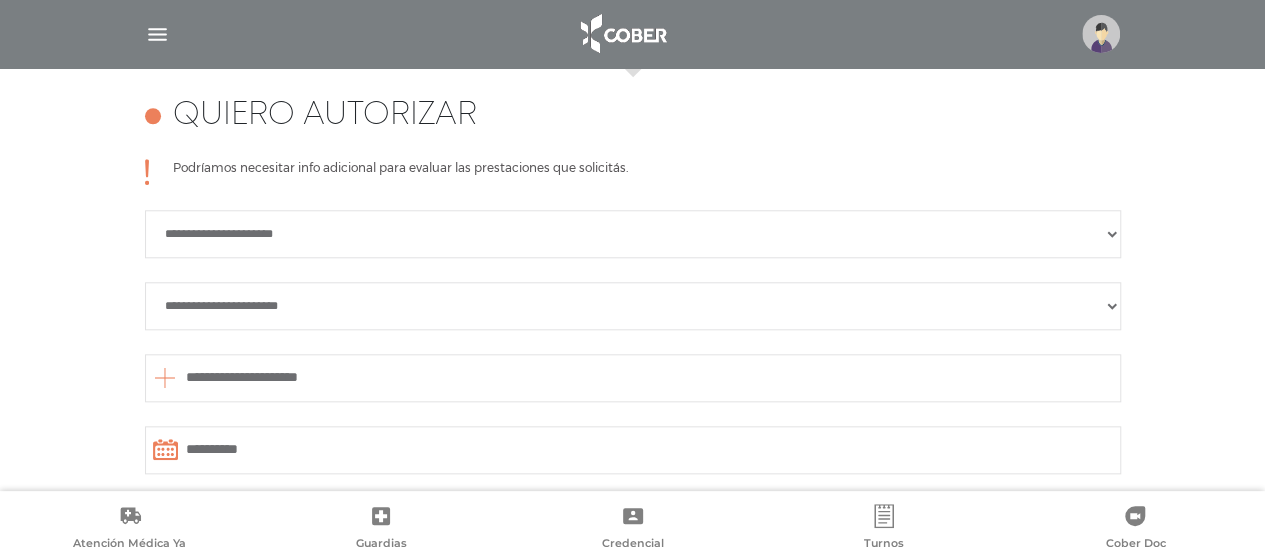 scroll, scrollTop: 888, scrollLeft: 0, axis: vertical 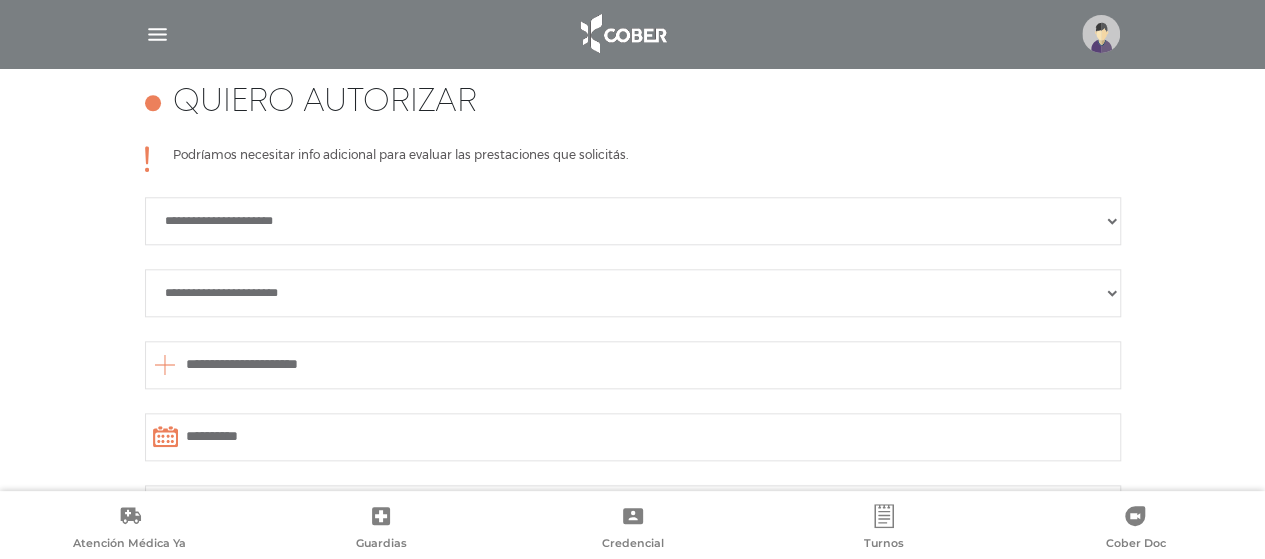 click on "**********" at bounding box center [633, 221] 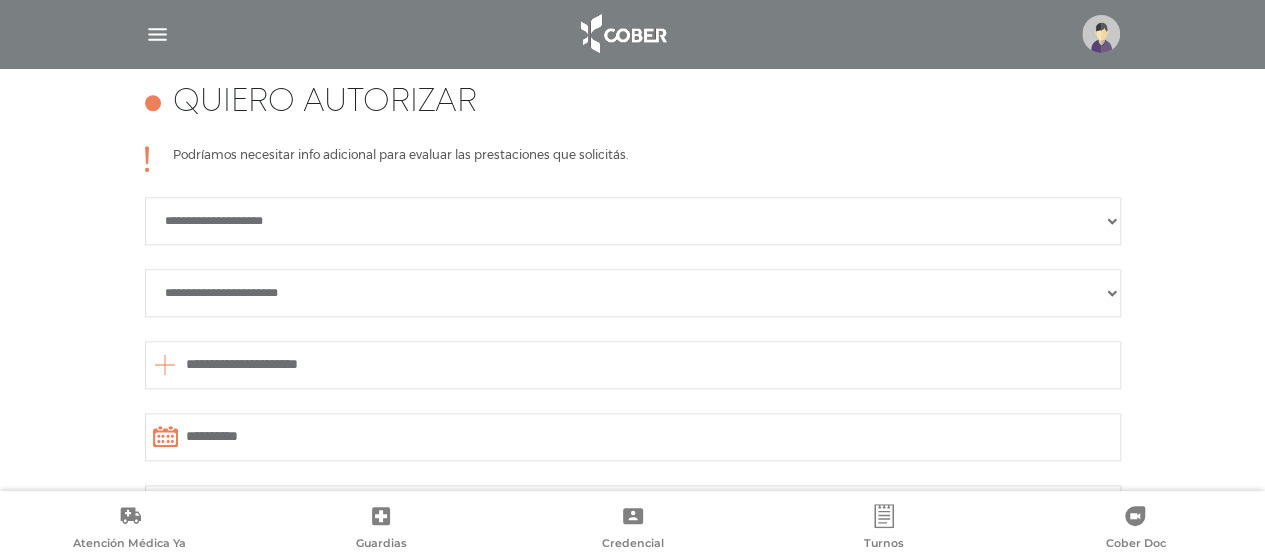 click on "**********" at bounding box center (633, 293) 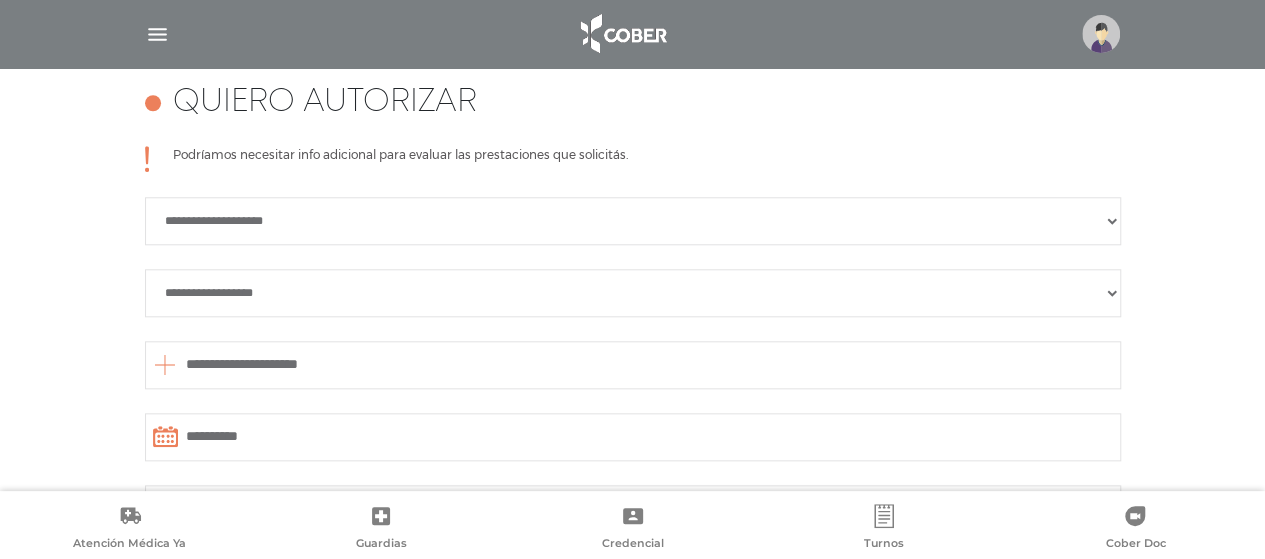 click on "**********" at bounding box center [633, 293] 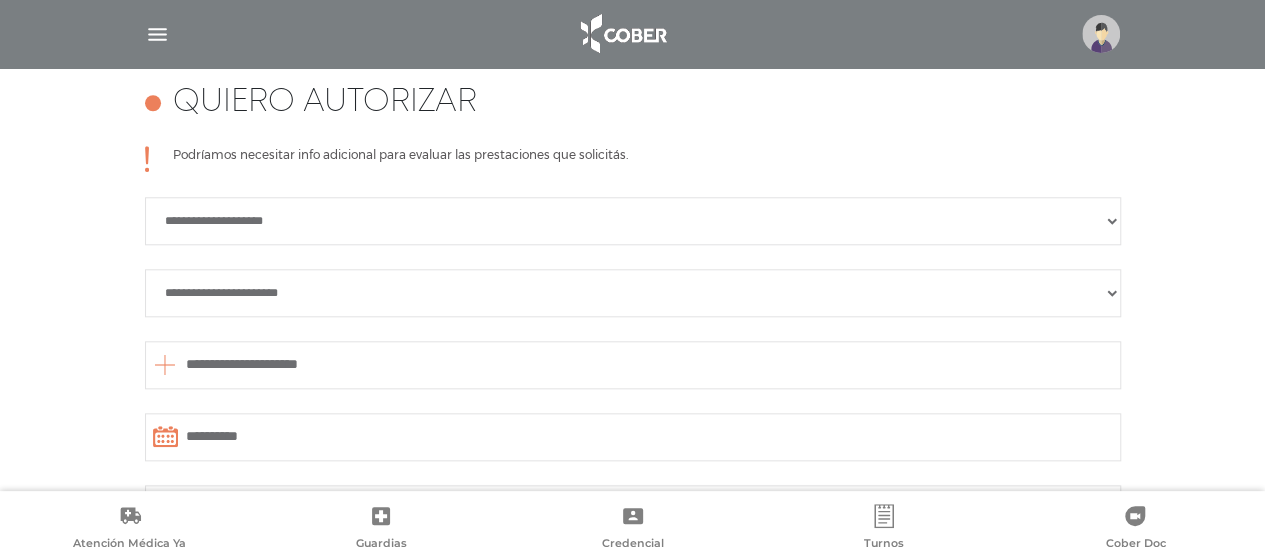 click on "**********" at bounding box center (633, 293) 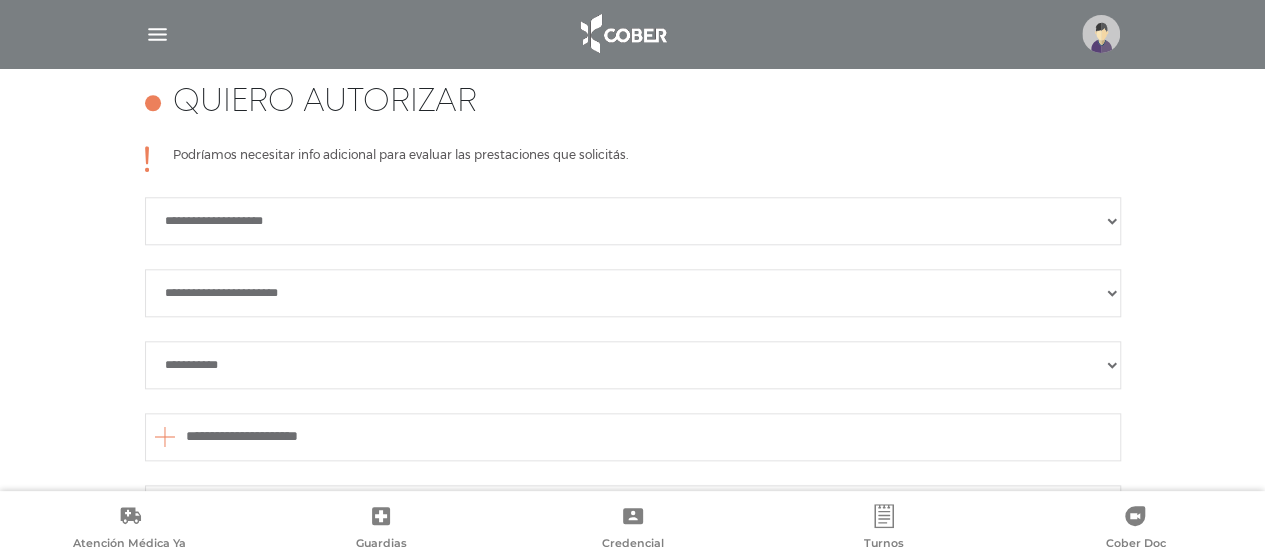 click on "**********" at bounding box center (633, 365) 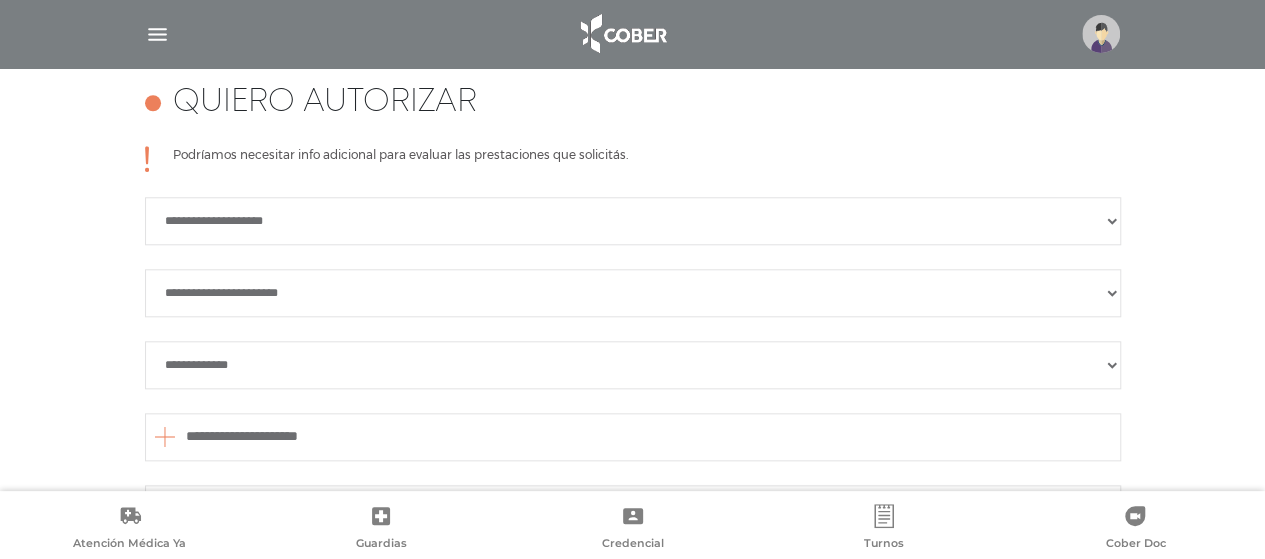 click on "**********" at bounding box center [633, 365] 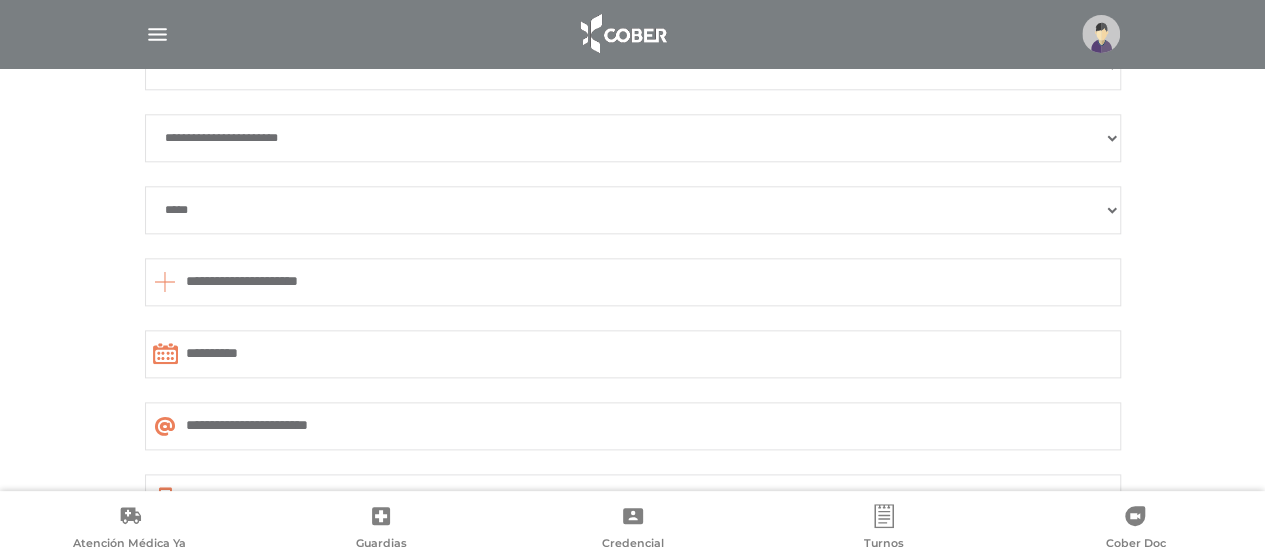 scroll, scrollTop: 1088, scrollLeft: 0, axis: vertical 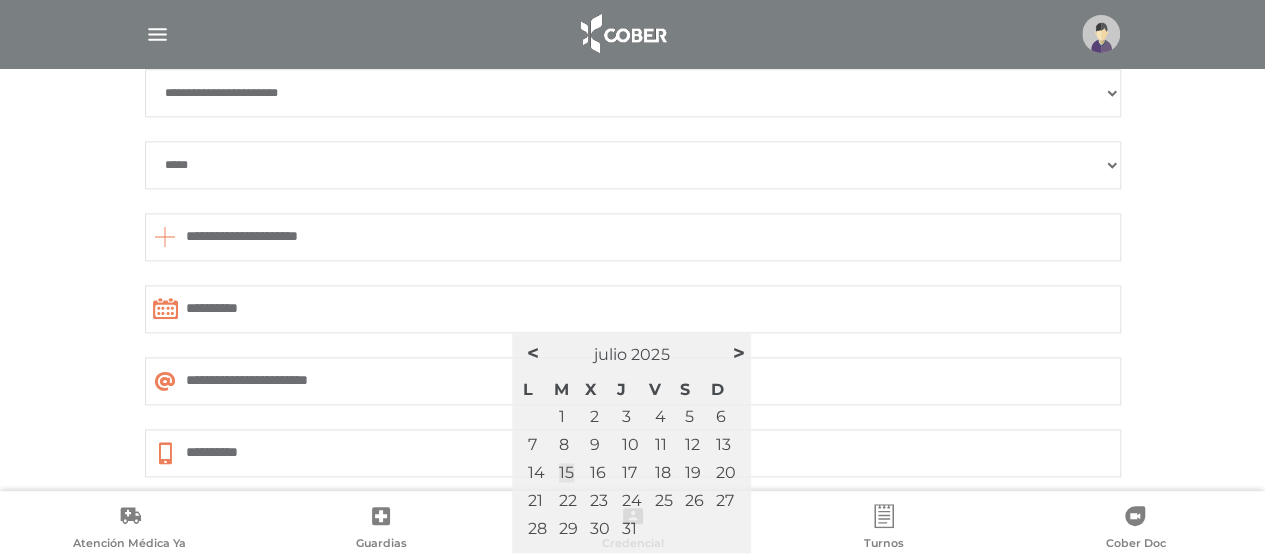 click on "**********" at bounding box center (633, 309) 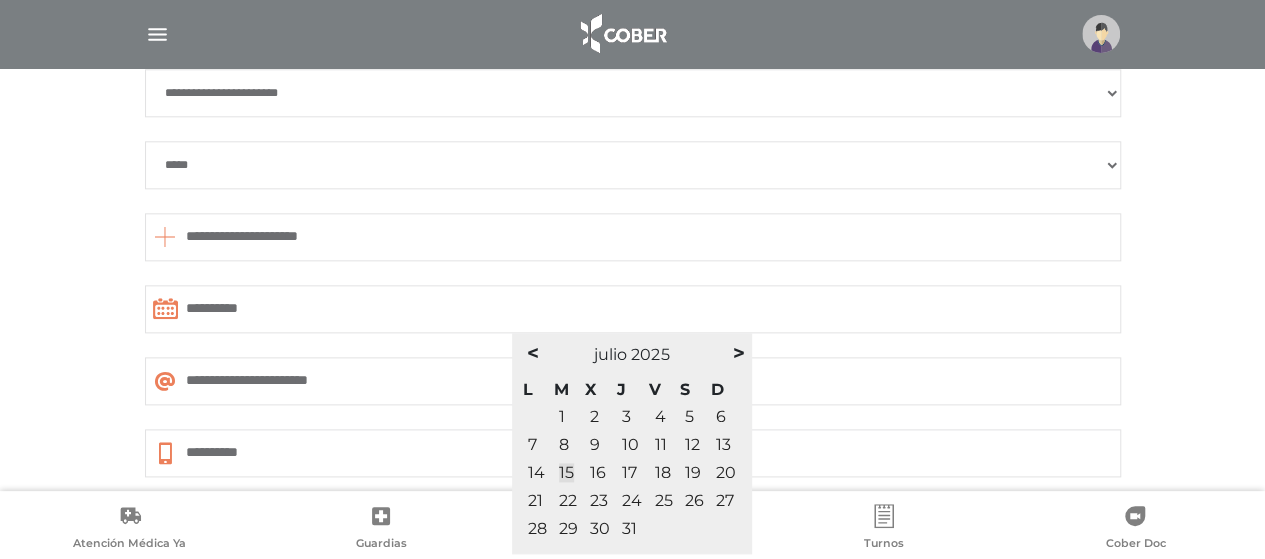 click on "**********" at bounding box center [633, 309] 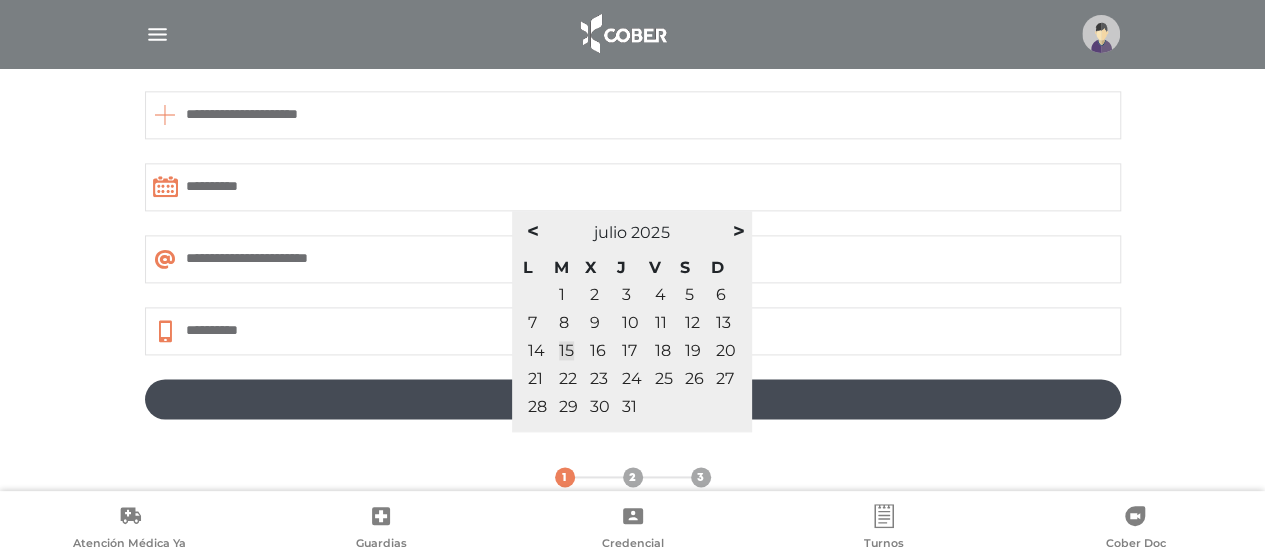 scroll, scrollTop: 1241, scrollLeft: 0, axis: vertical 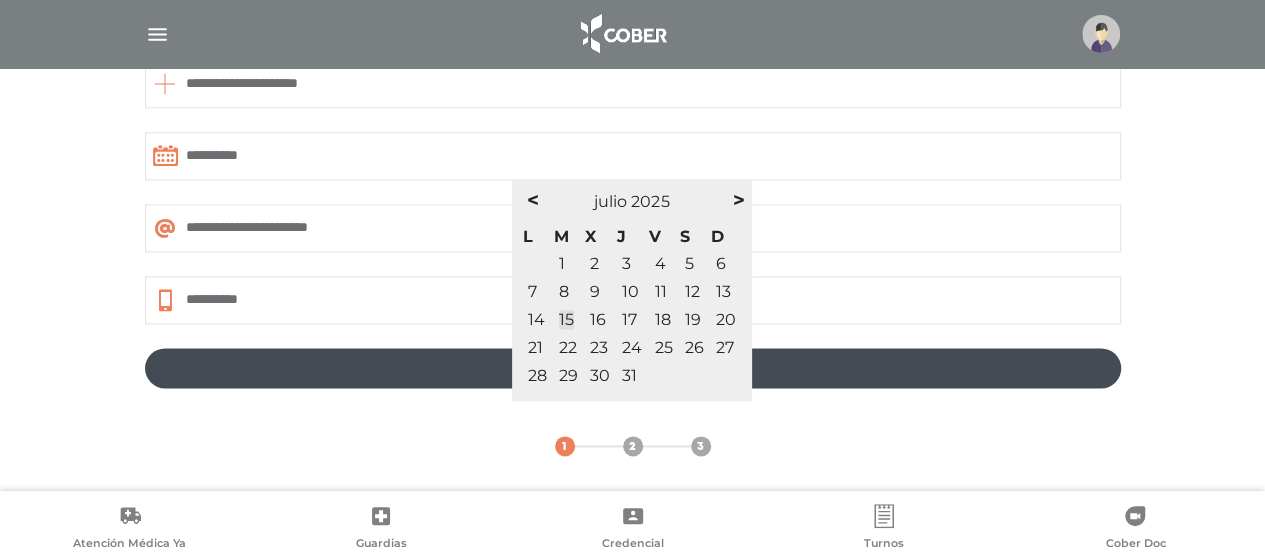 click on "**********" at bounding box center (632, 93) 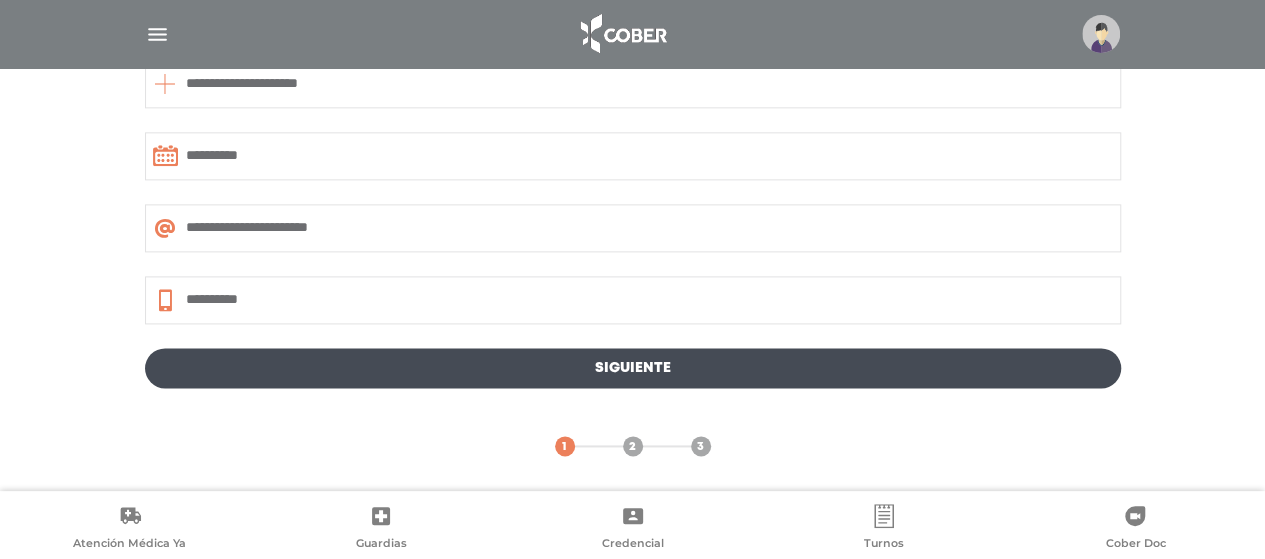 click on "Siguiente" at bounding box center (633, 368) 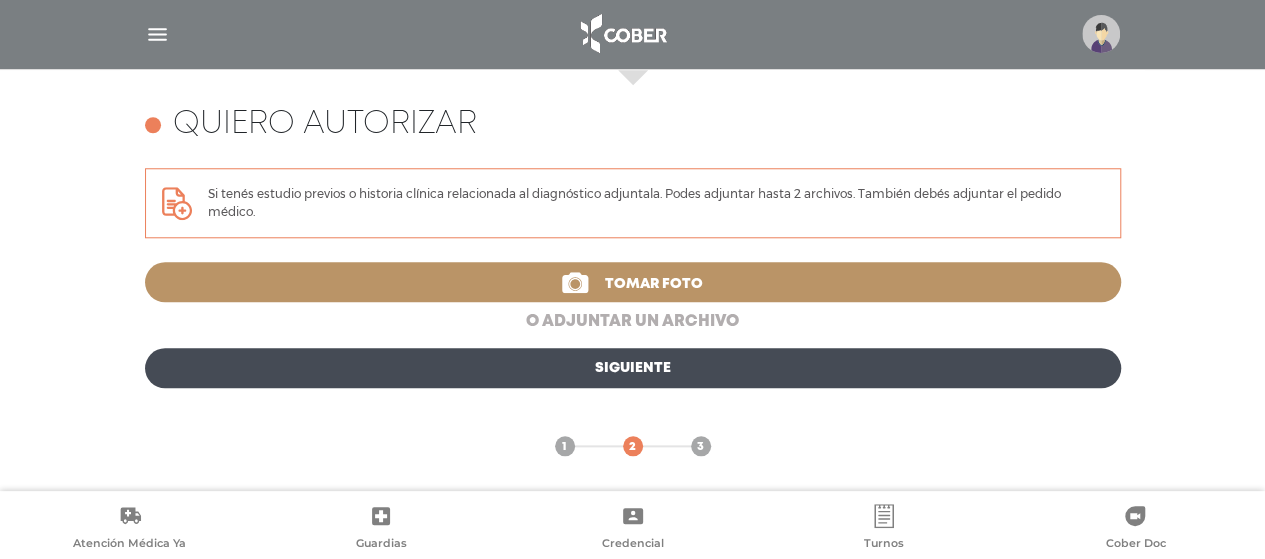 click on "o adjuntar un archivo" at bounding box center (633, 322) 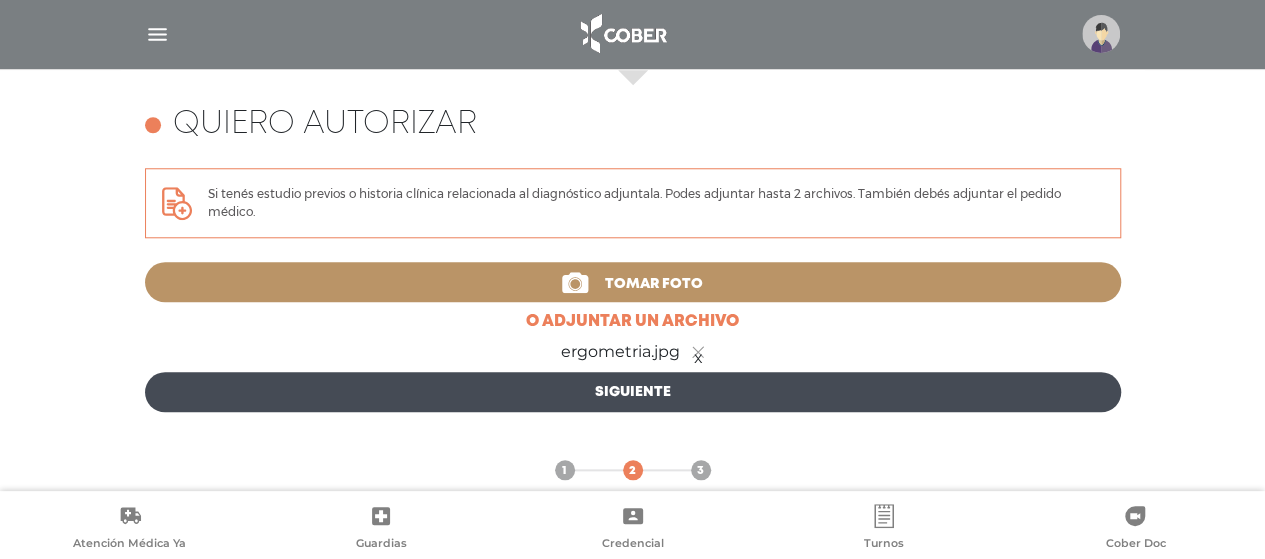 click on "Siguiente" at bounding box center [633, 392] 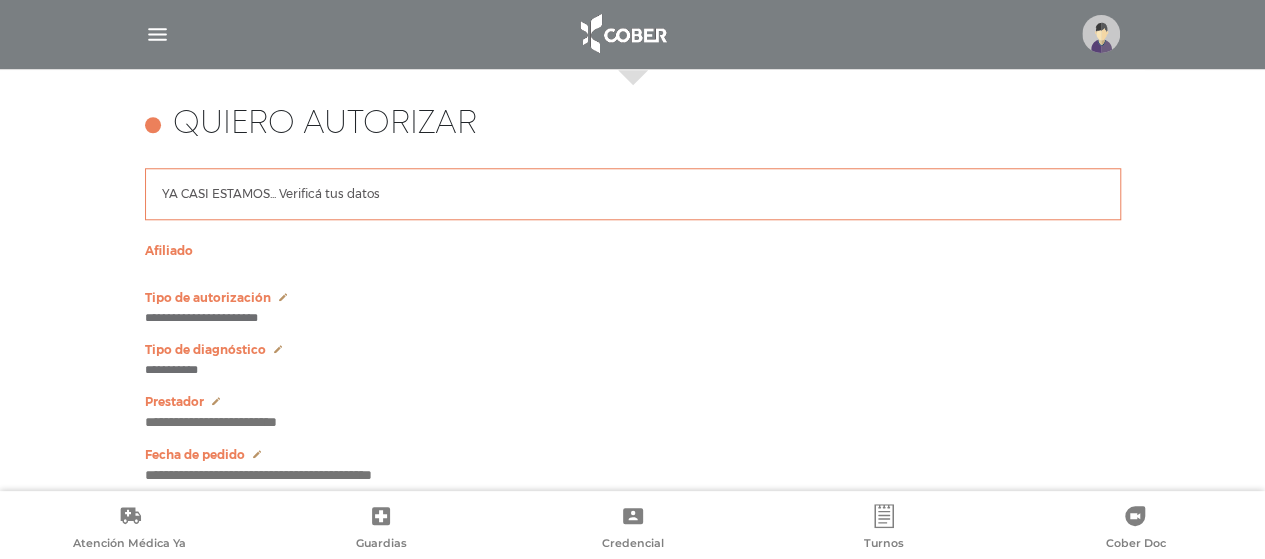 type on "**********" 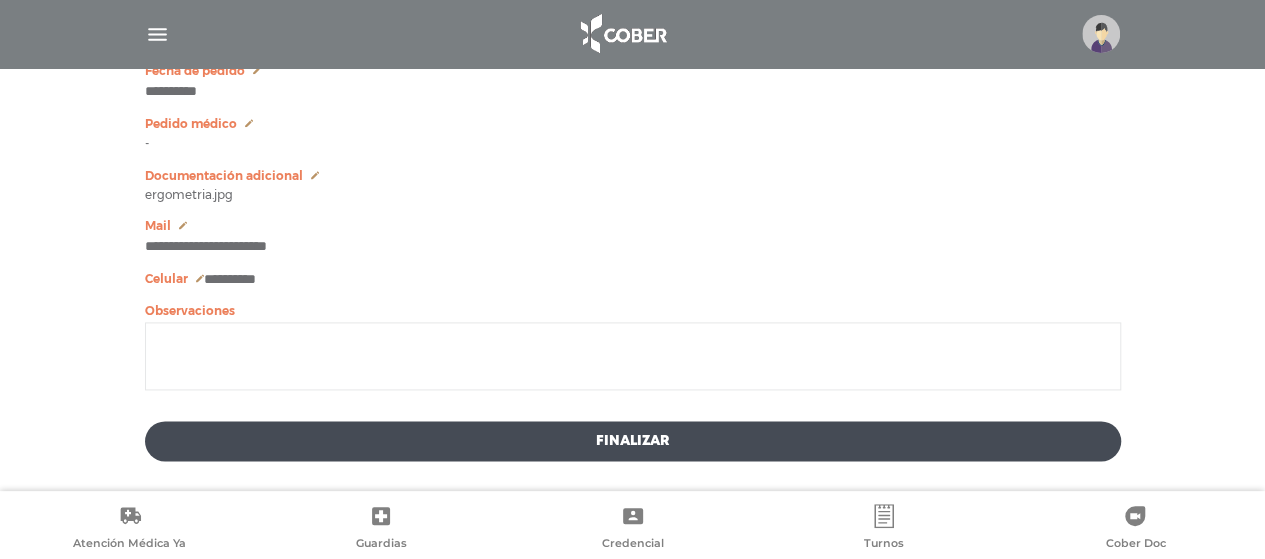 scroll, scrollTop: 1266, scrollLeft: 0, axis: vertical 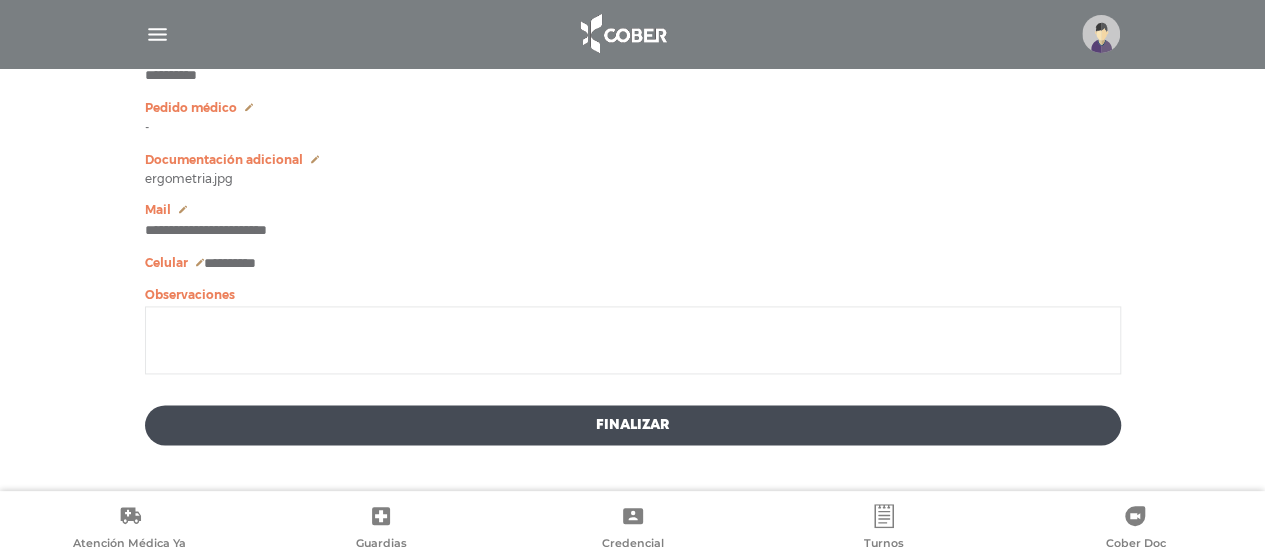 click on "Finalizar" at bounding box center (633, 425) 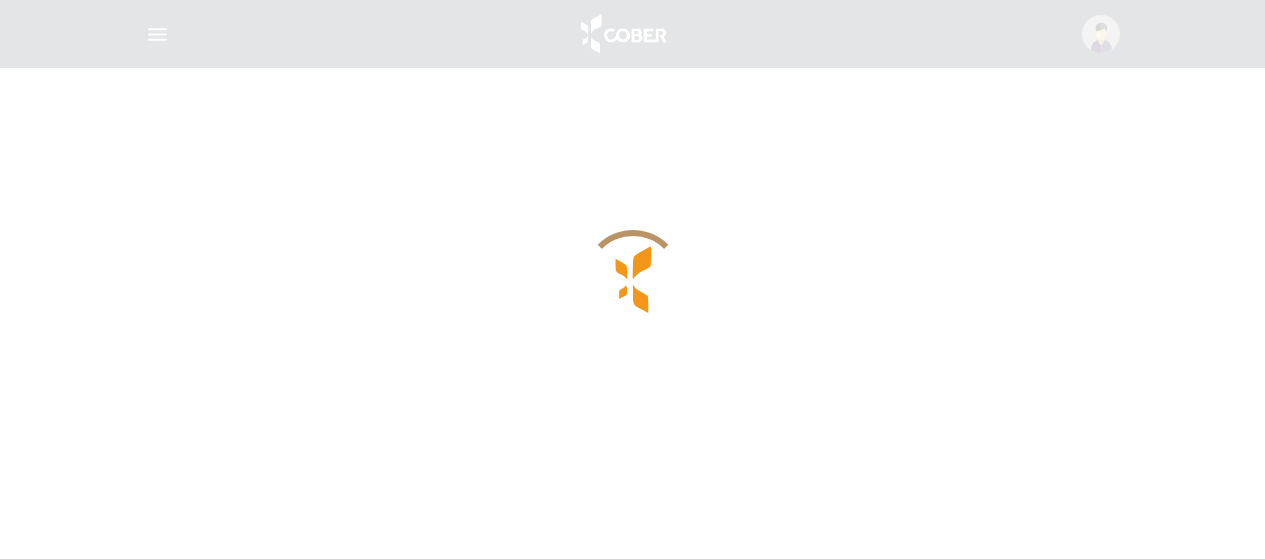 scroll, scrollTop: 0, scrollLeft: 0, axis: both 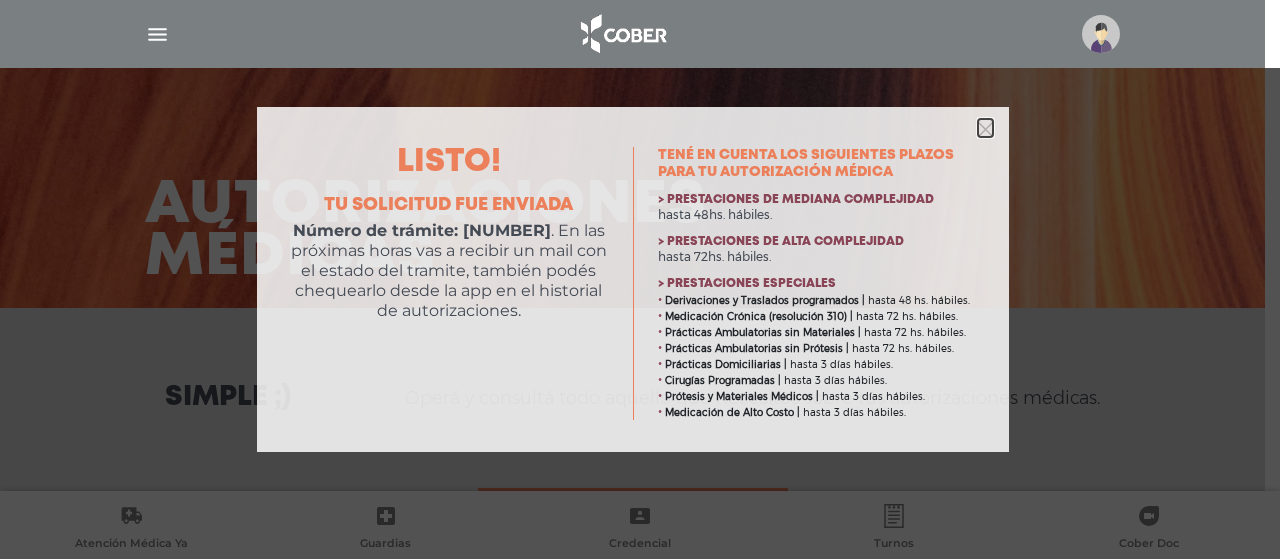 click at bounding box center (985, 128) 